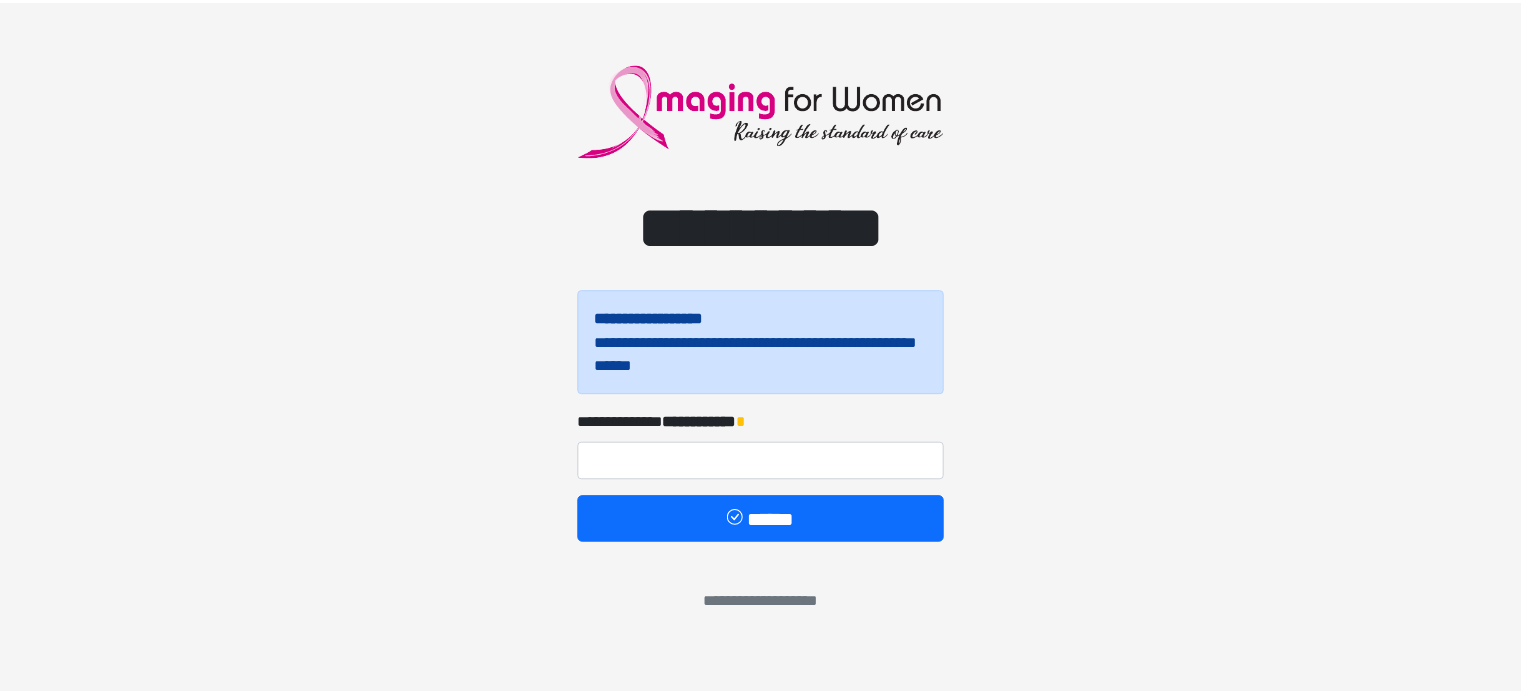 scroll, scrollTop: 0, scrollLeft: 0, axis: both 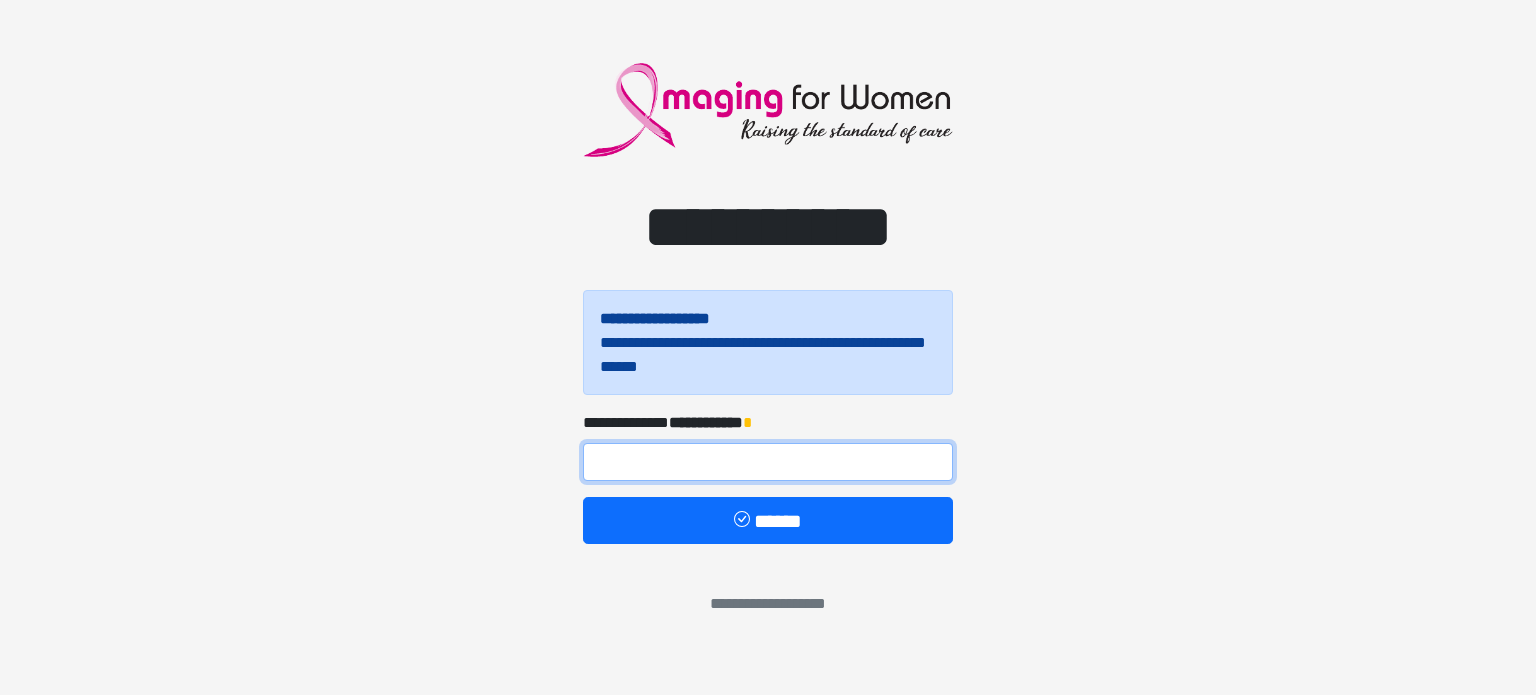 click at bounding box center [768, 462] 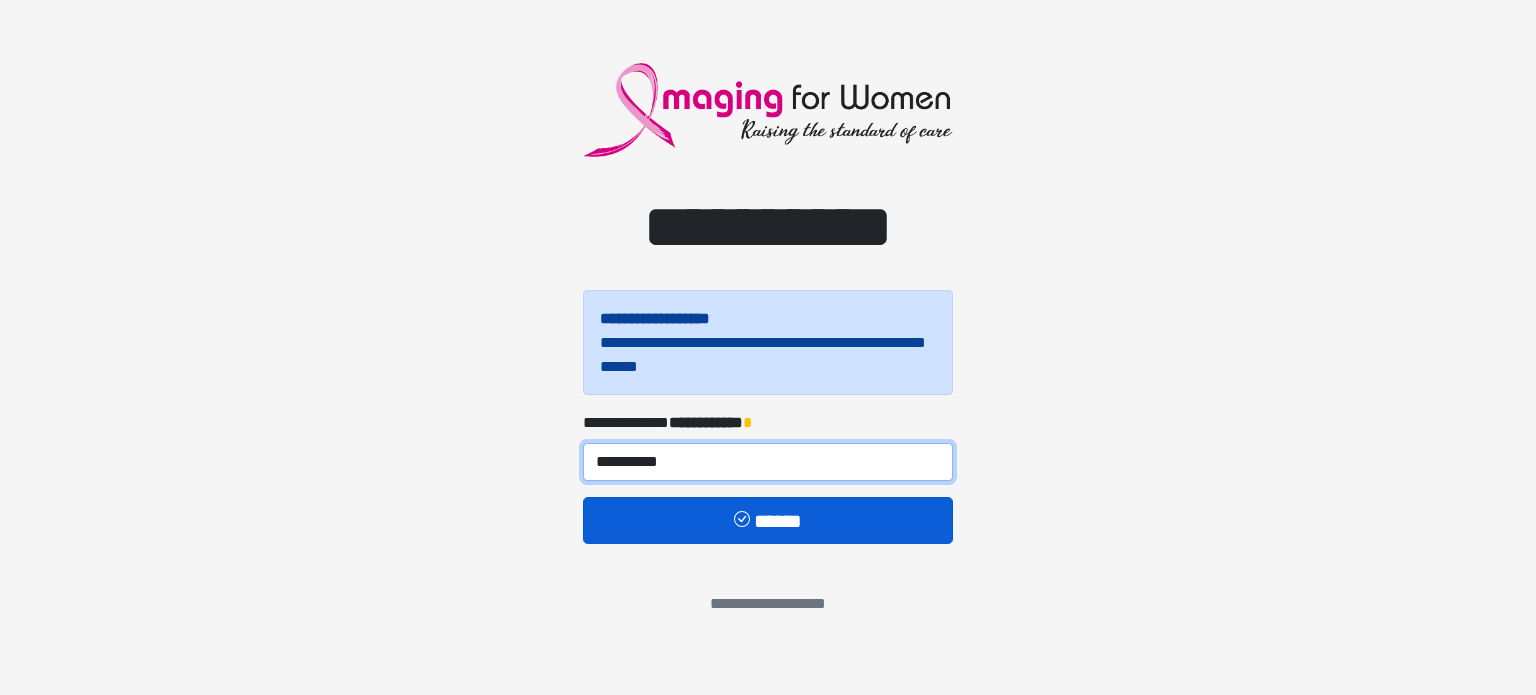 type on "**********" 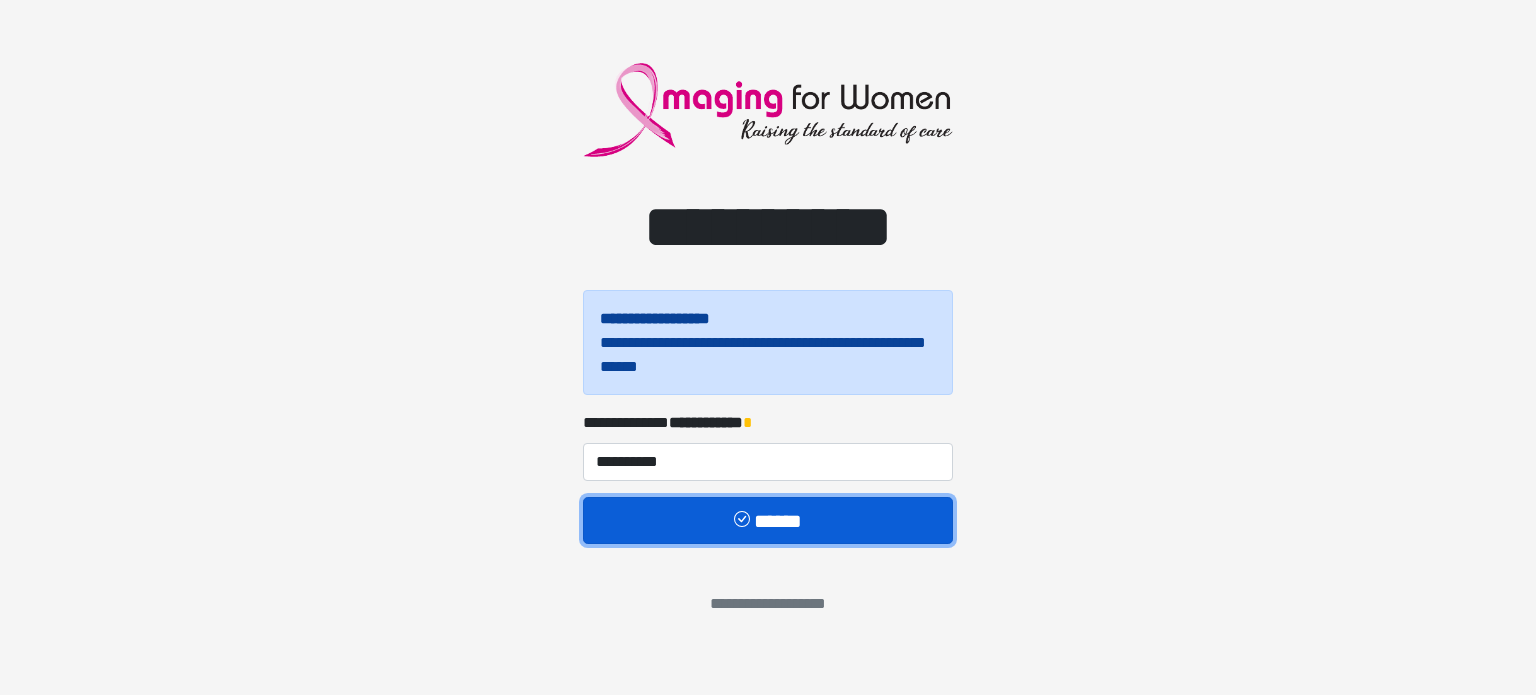 click on "******" at bounding box center [768, 521] 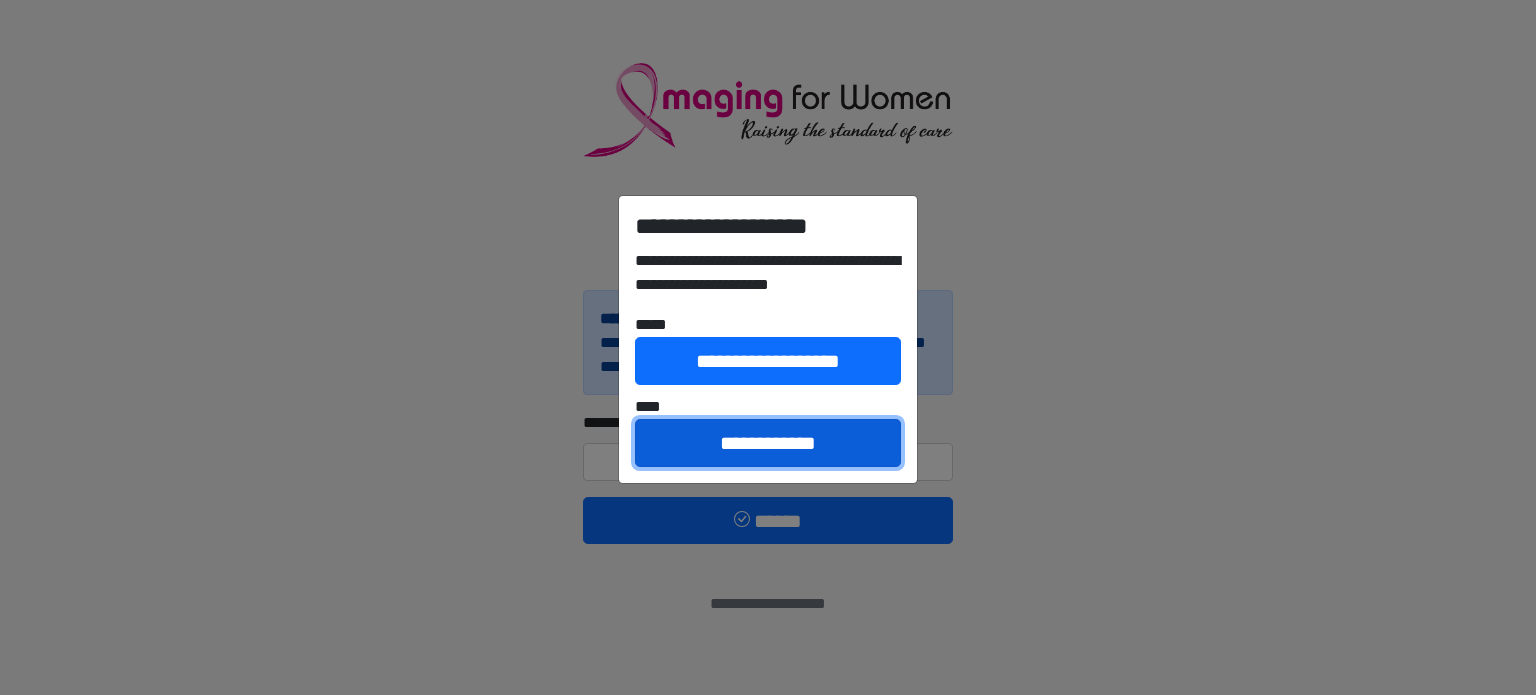 click on "**********" at bounding box center (768, 443) 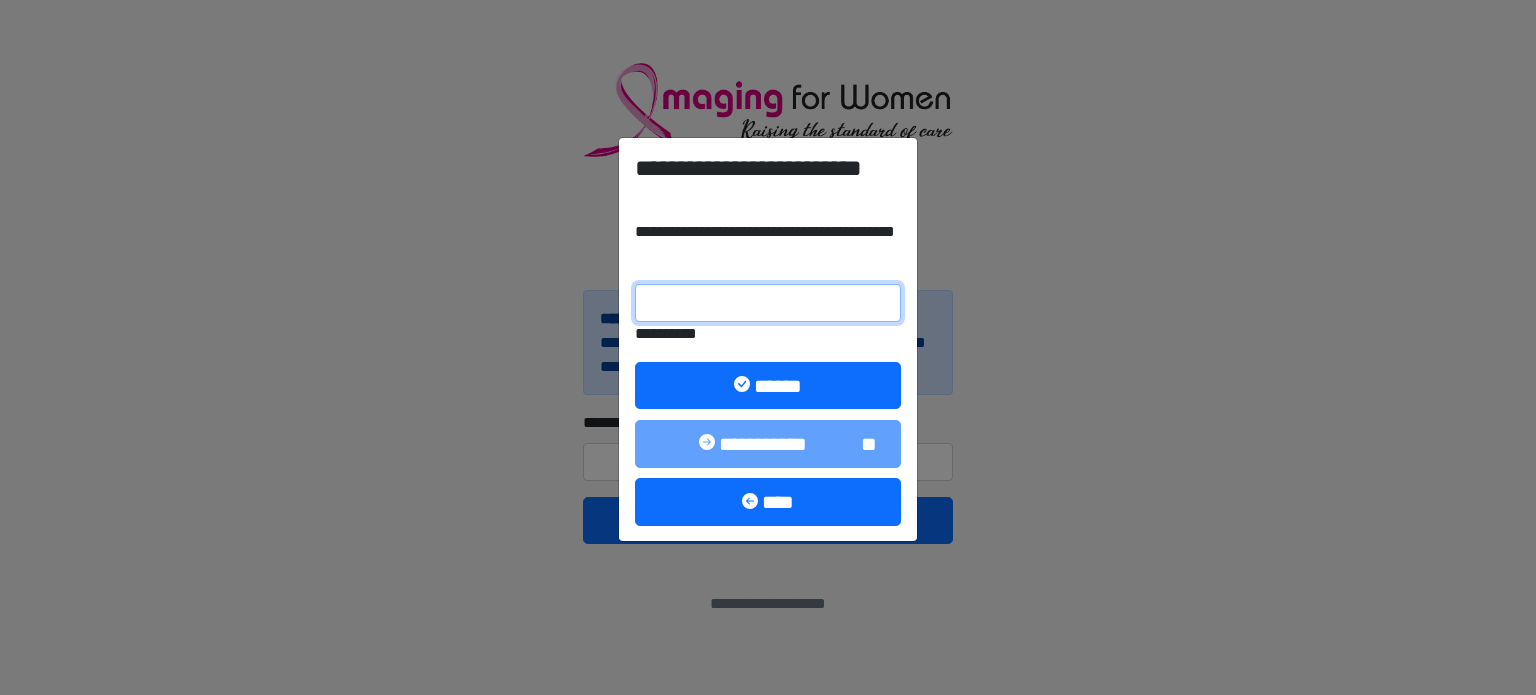 click on "**********" at bounding box center (768, 303) 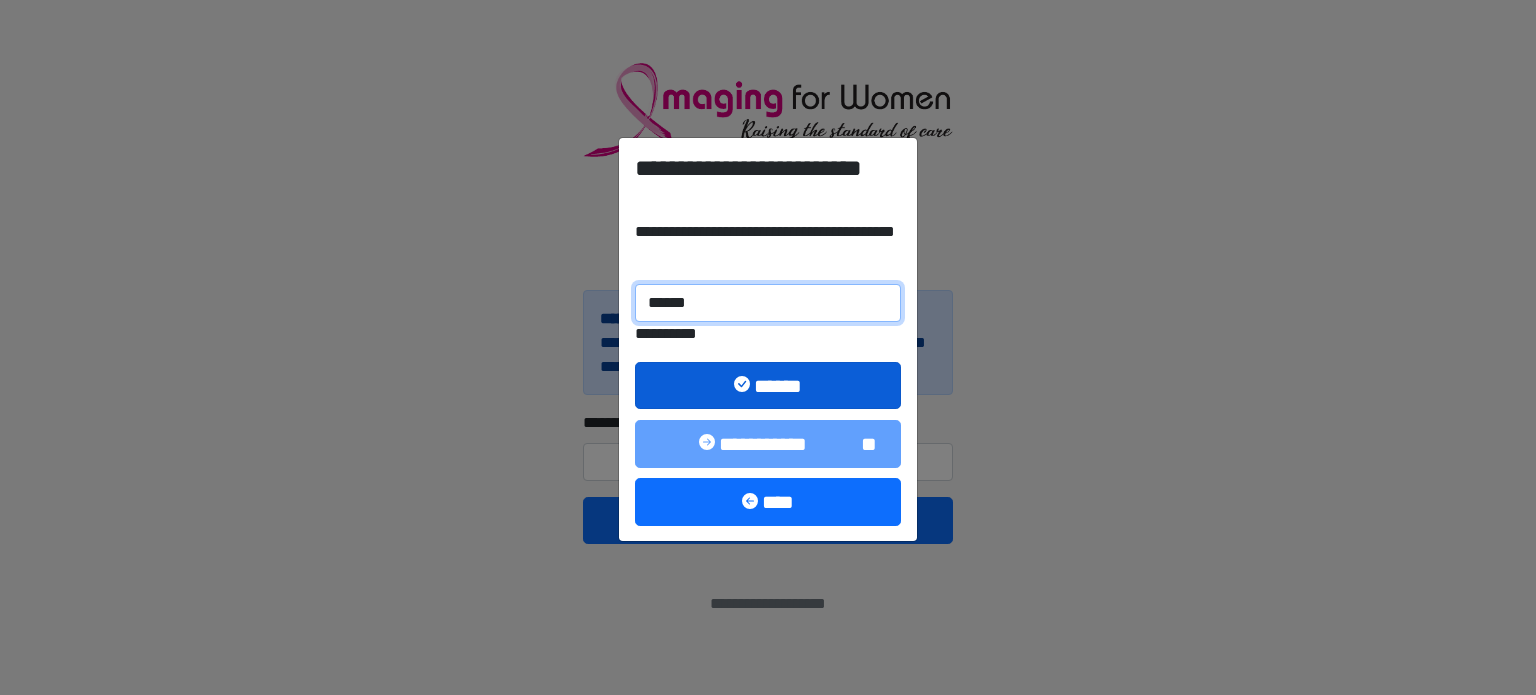 type on "******" 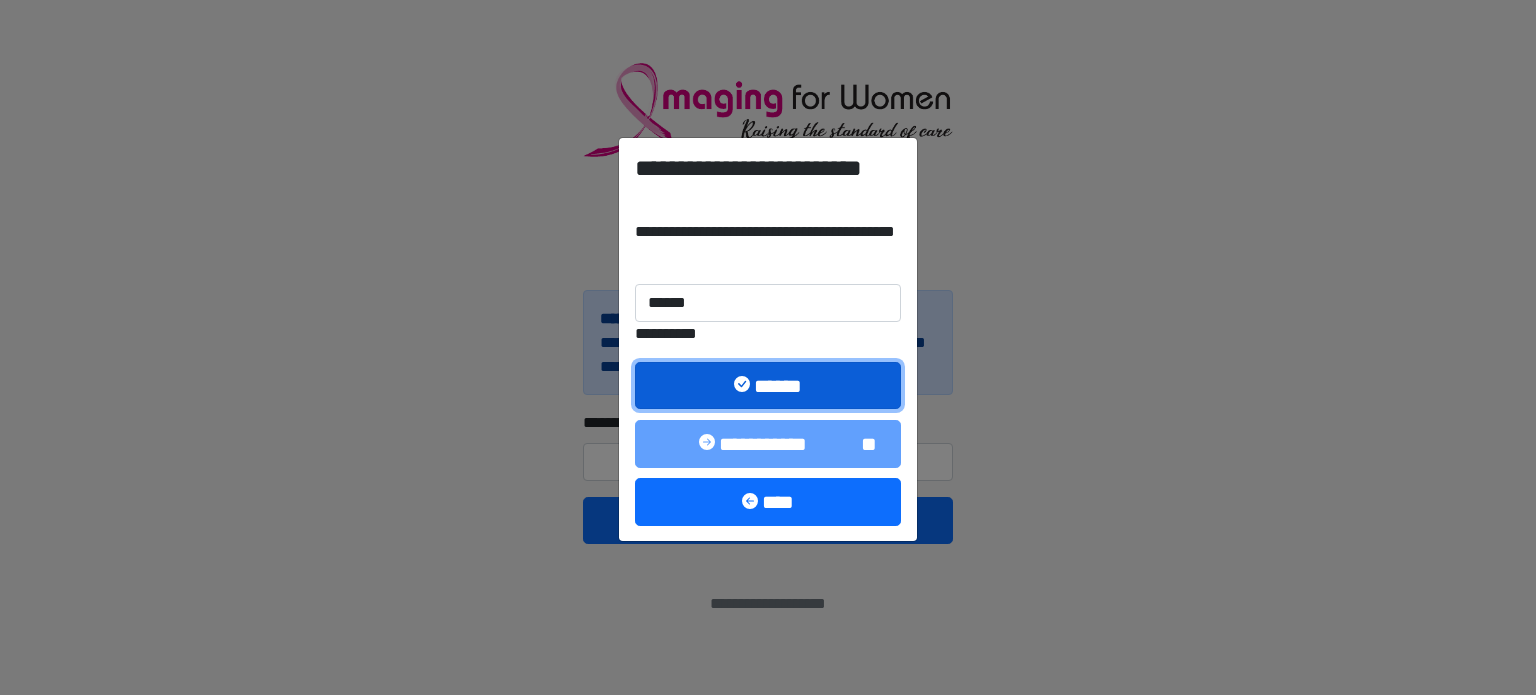 click on "******" at bounding box center (768, 386) 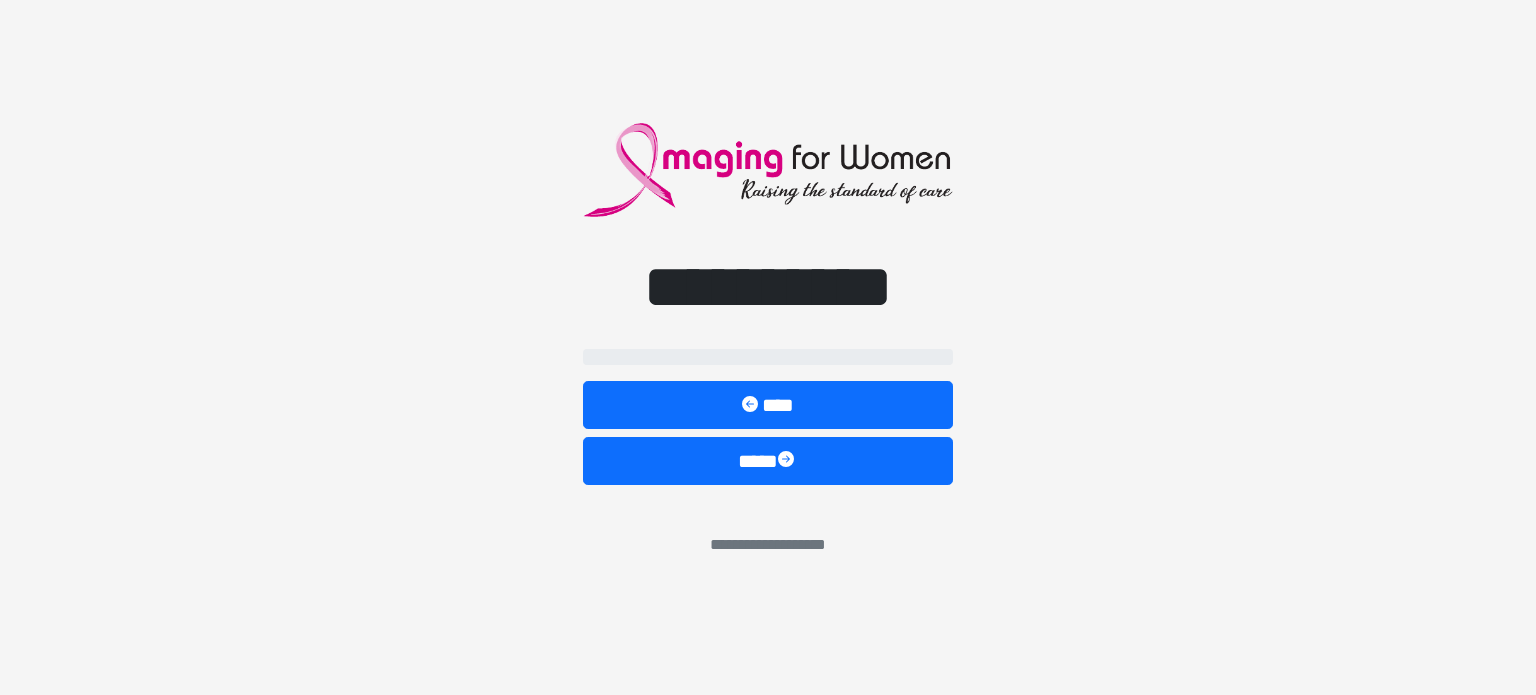 select on "**" 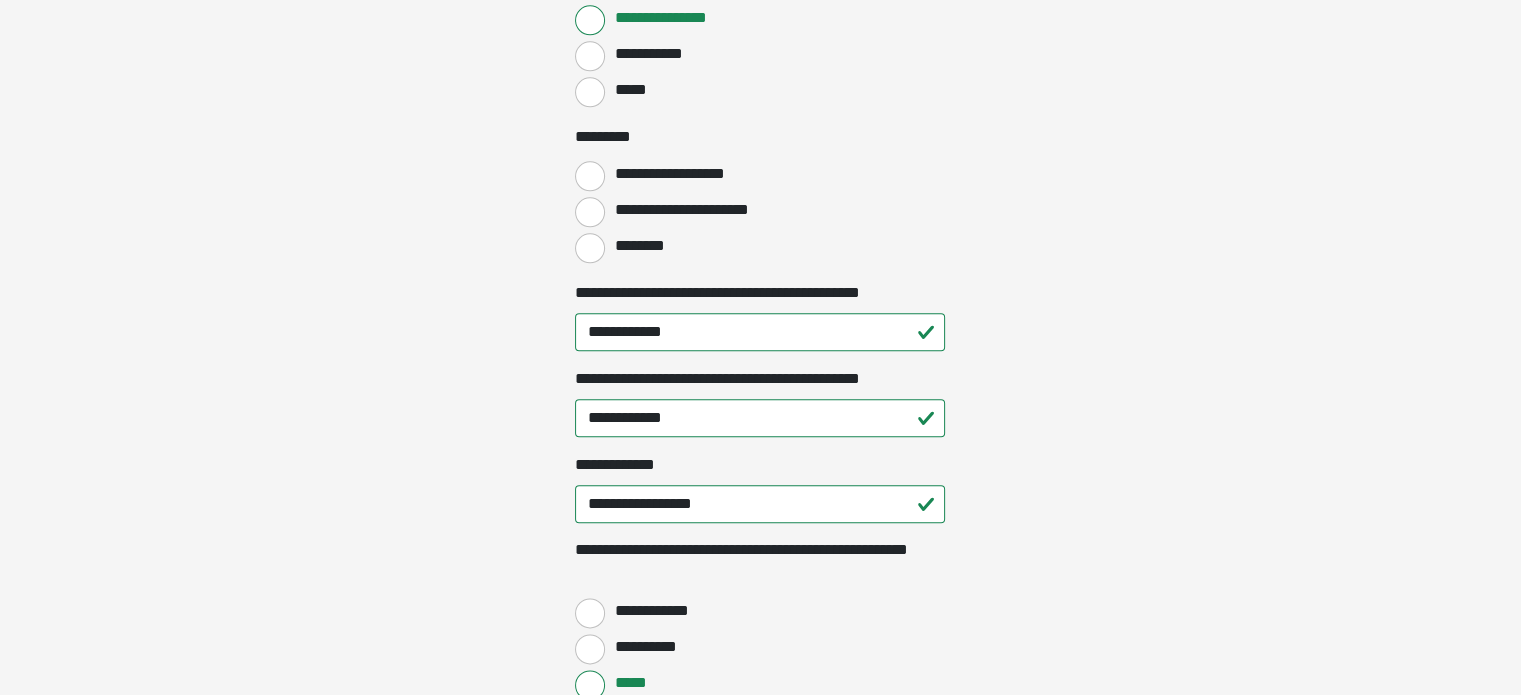 scroll, scrollTop: 2300, scrollLeft: 0, axis: vertical 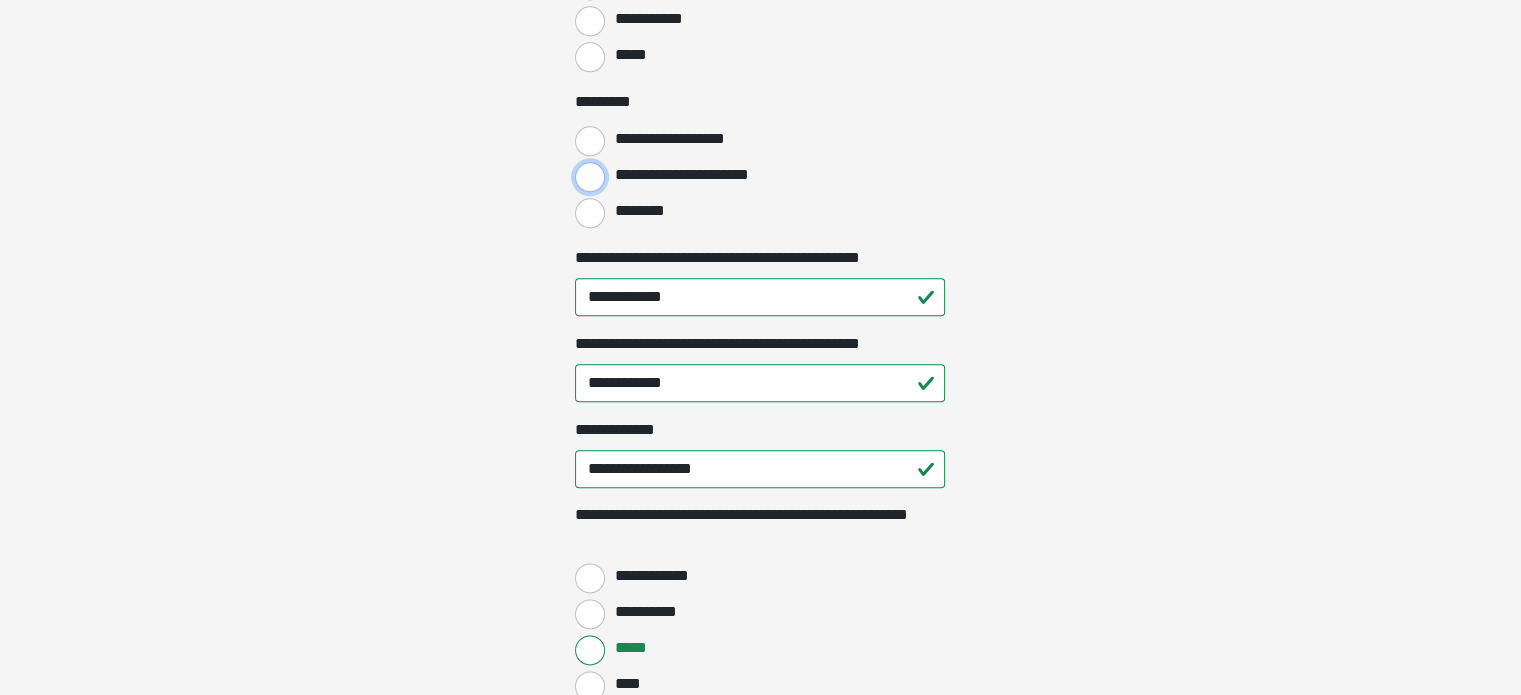 click on "**********" at bounding box center [590, 177] 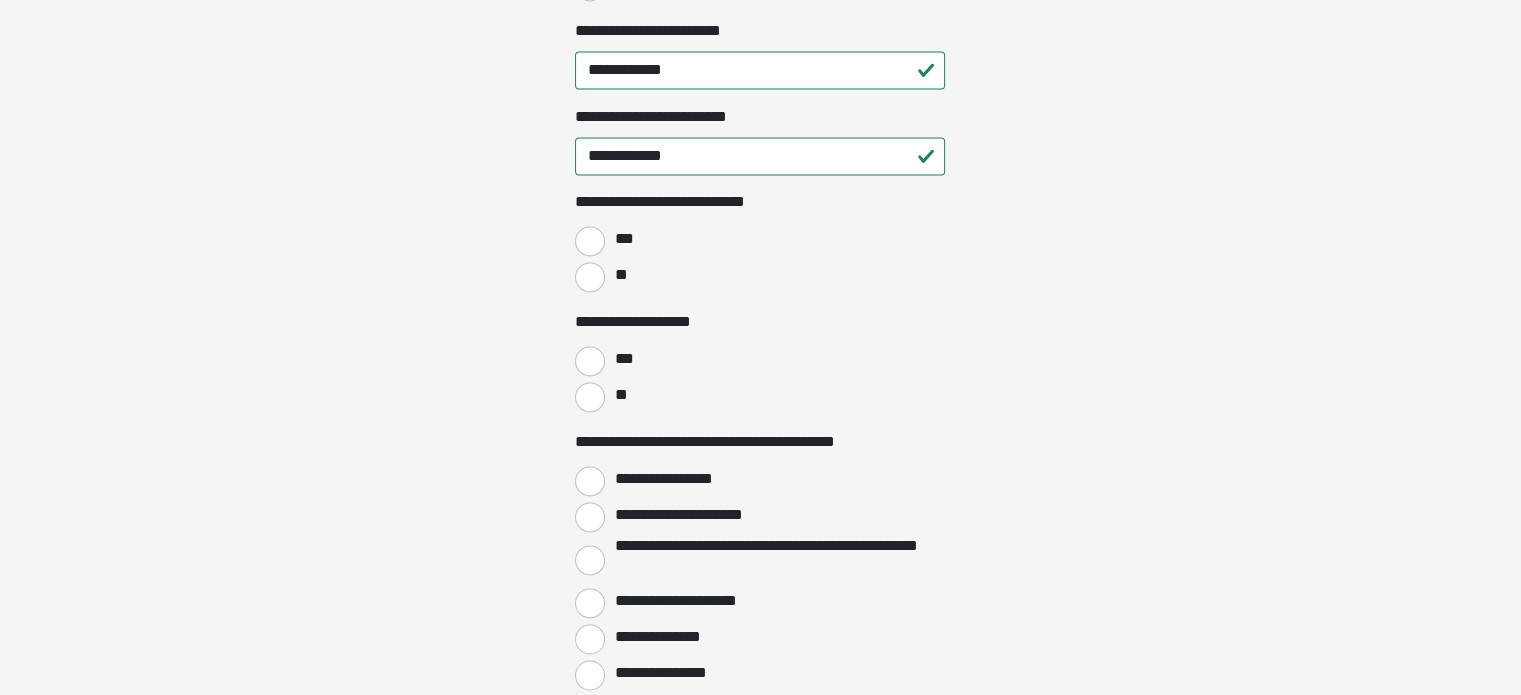 scroll, scrollTop: 3100, scrollLeft: 0, axis: vertical 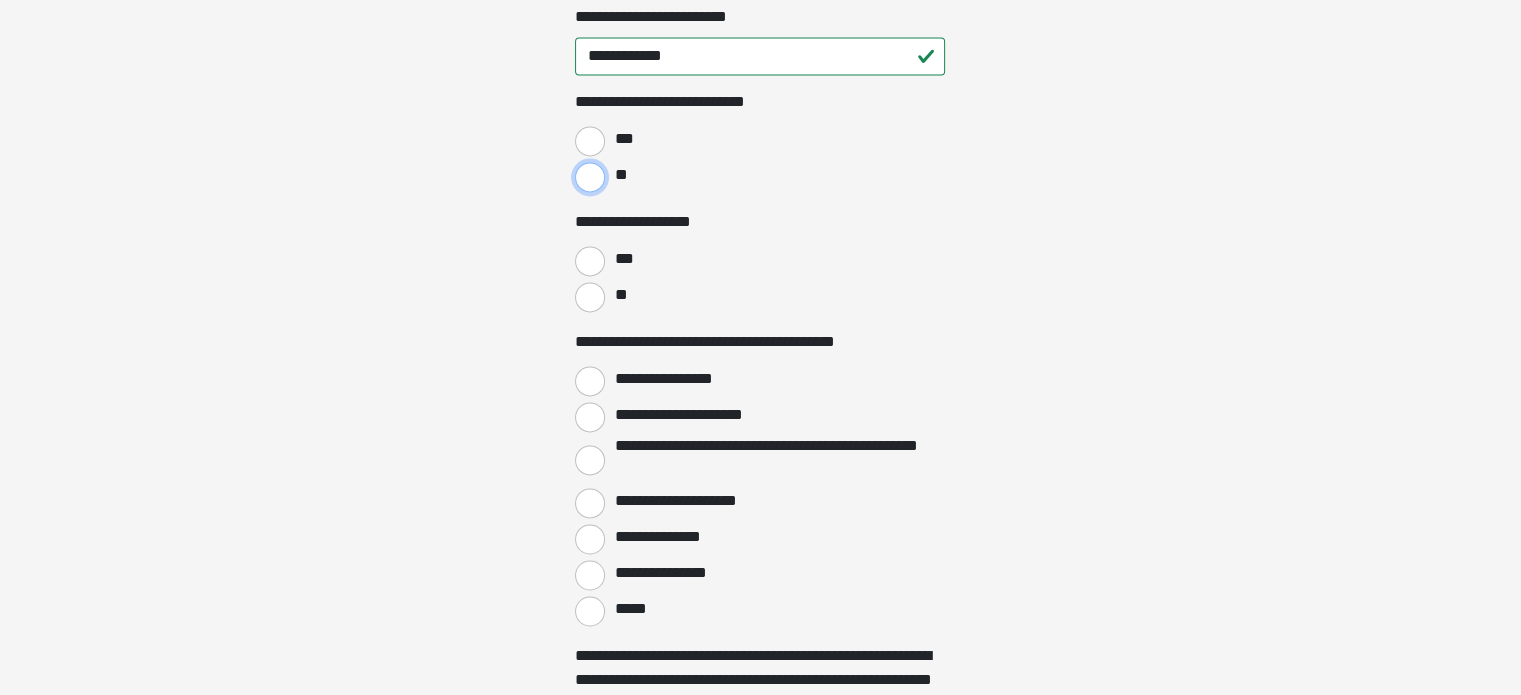 click on "**" at bounding box center [590, 177] 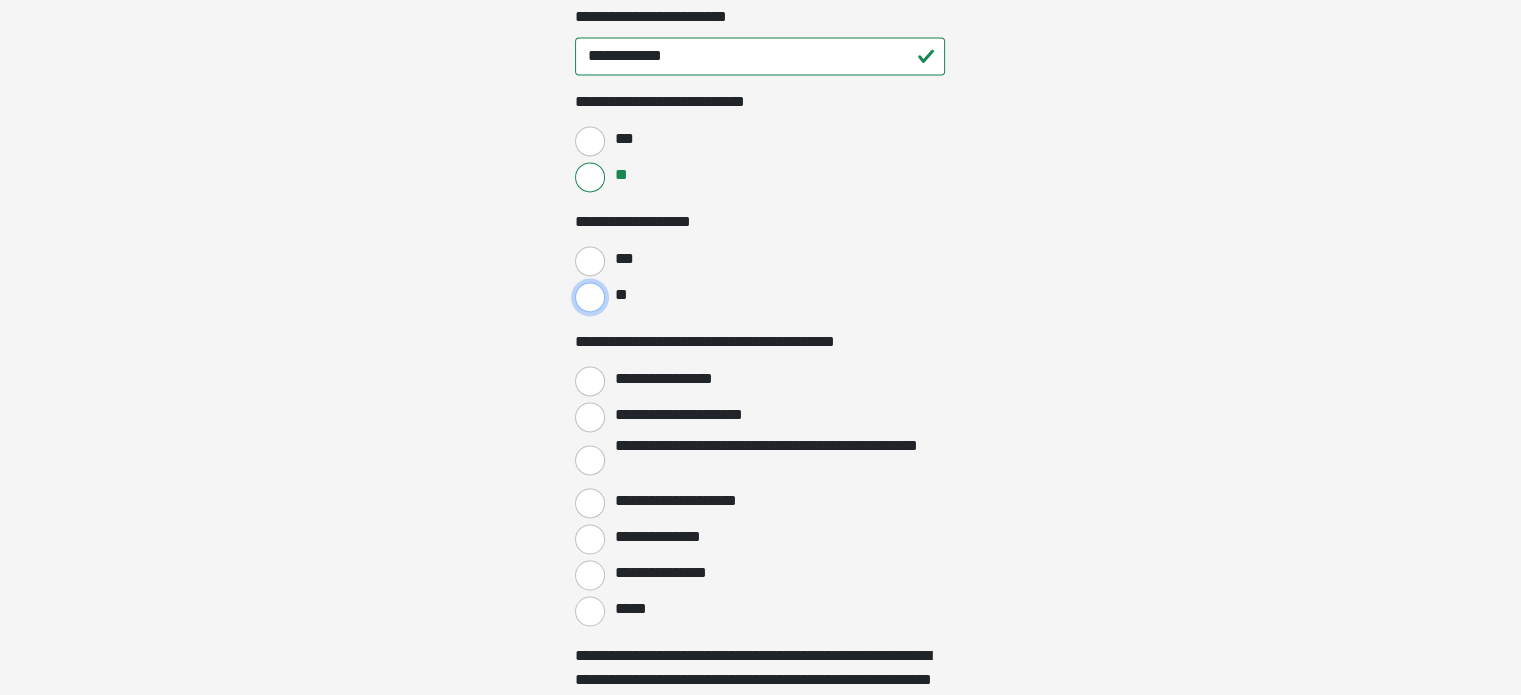 click on "**" at bounding box center [590, 297] 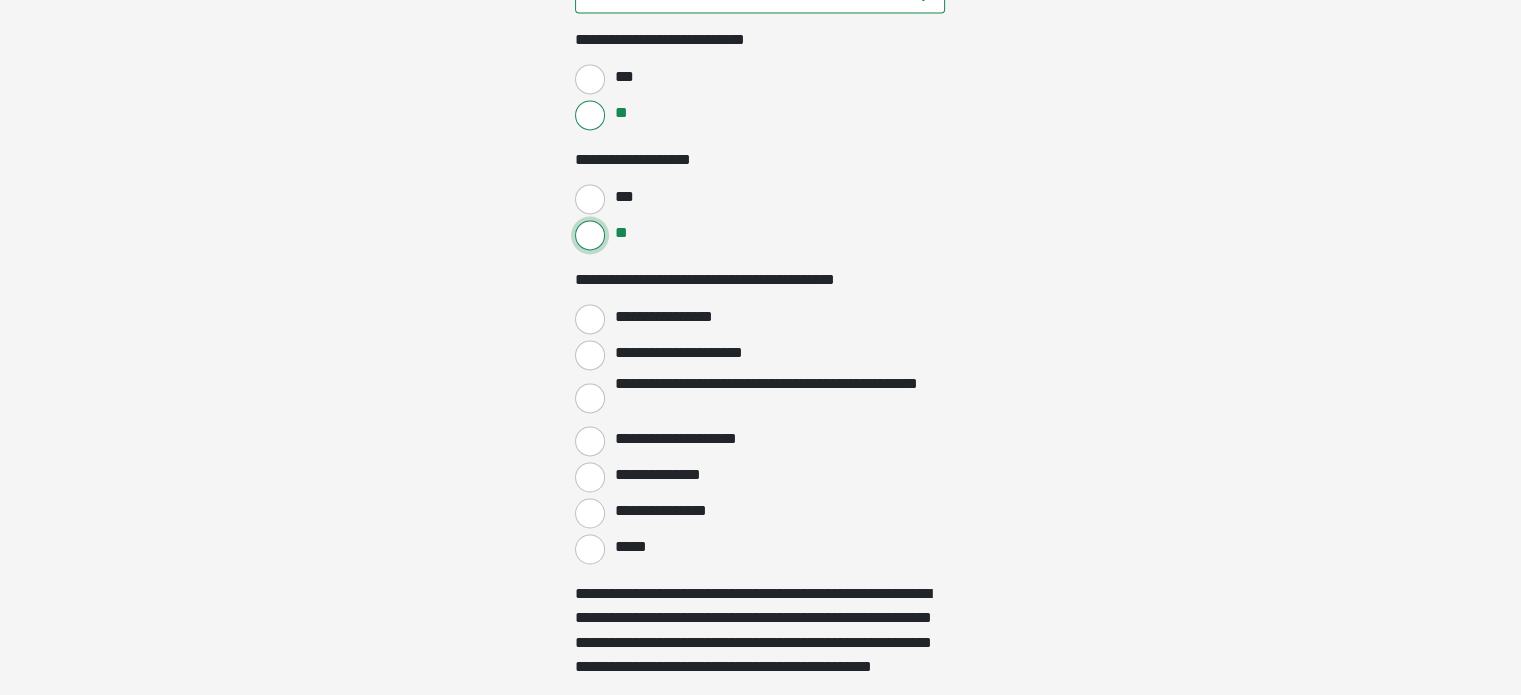 scroll, scrollTop: 3200, scrollLeft: 0, axis: vertical 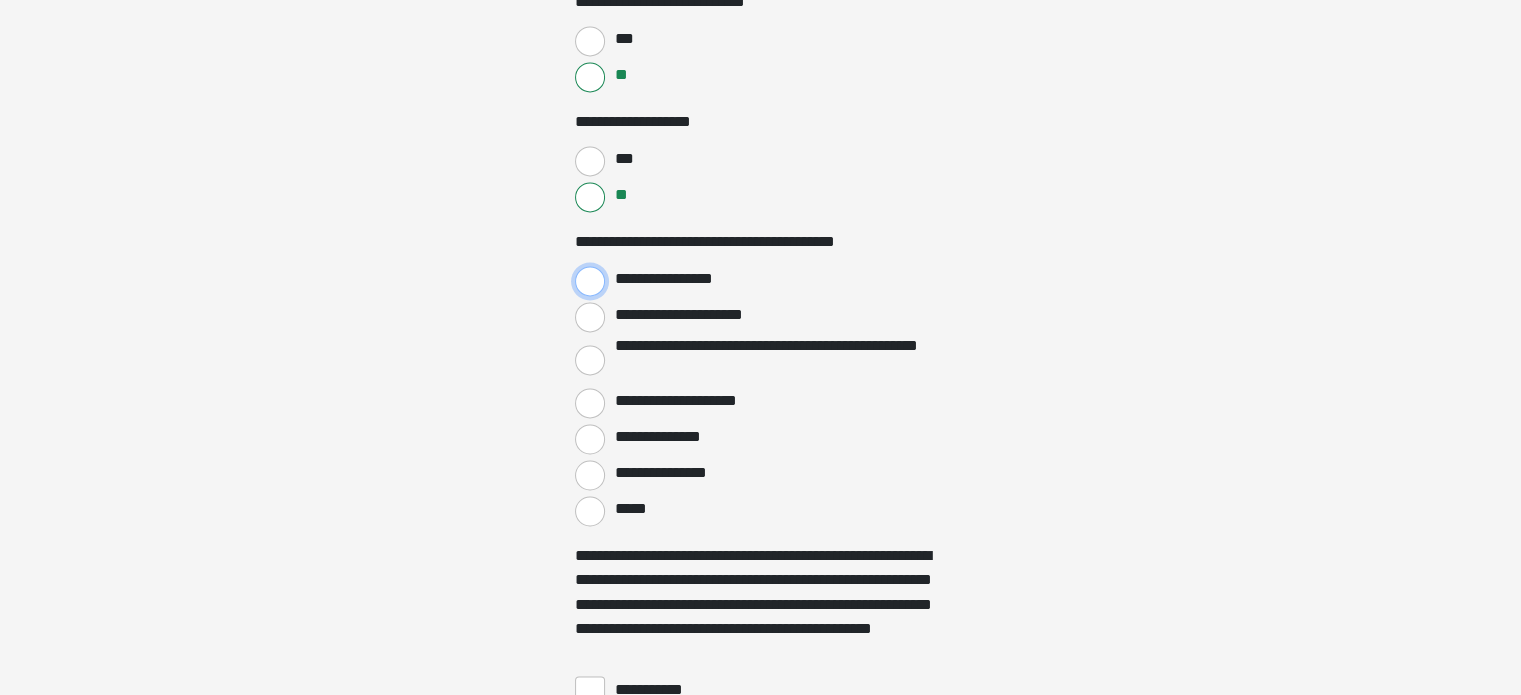 click on "**********" at bounding box center [590, 281] 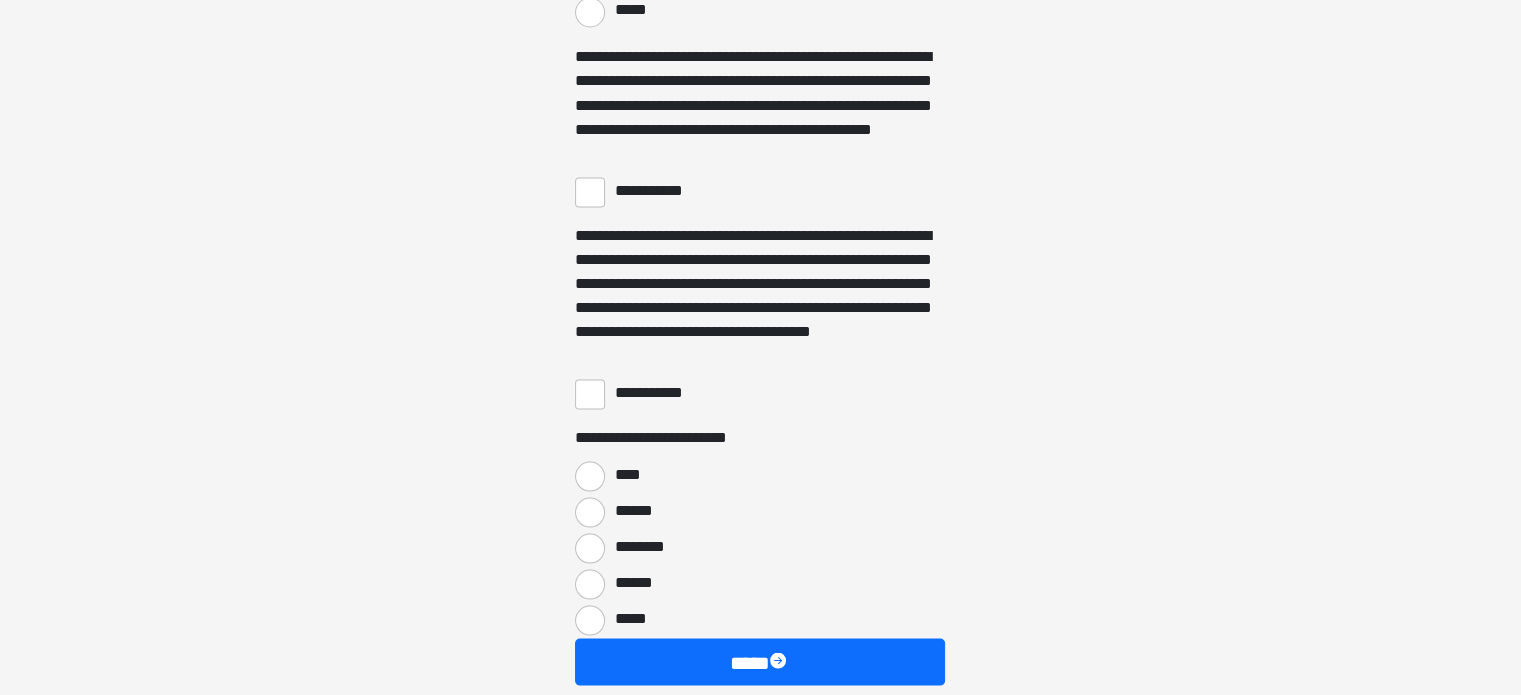 scroll, scrollTop: 3700, scrollLeft: 0, axis: vertical 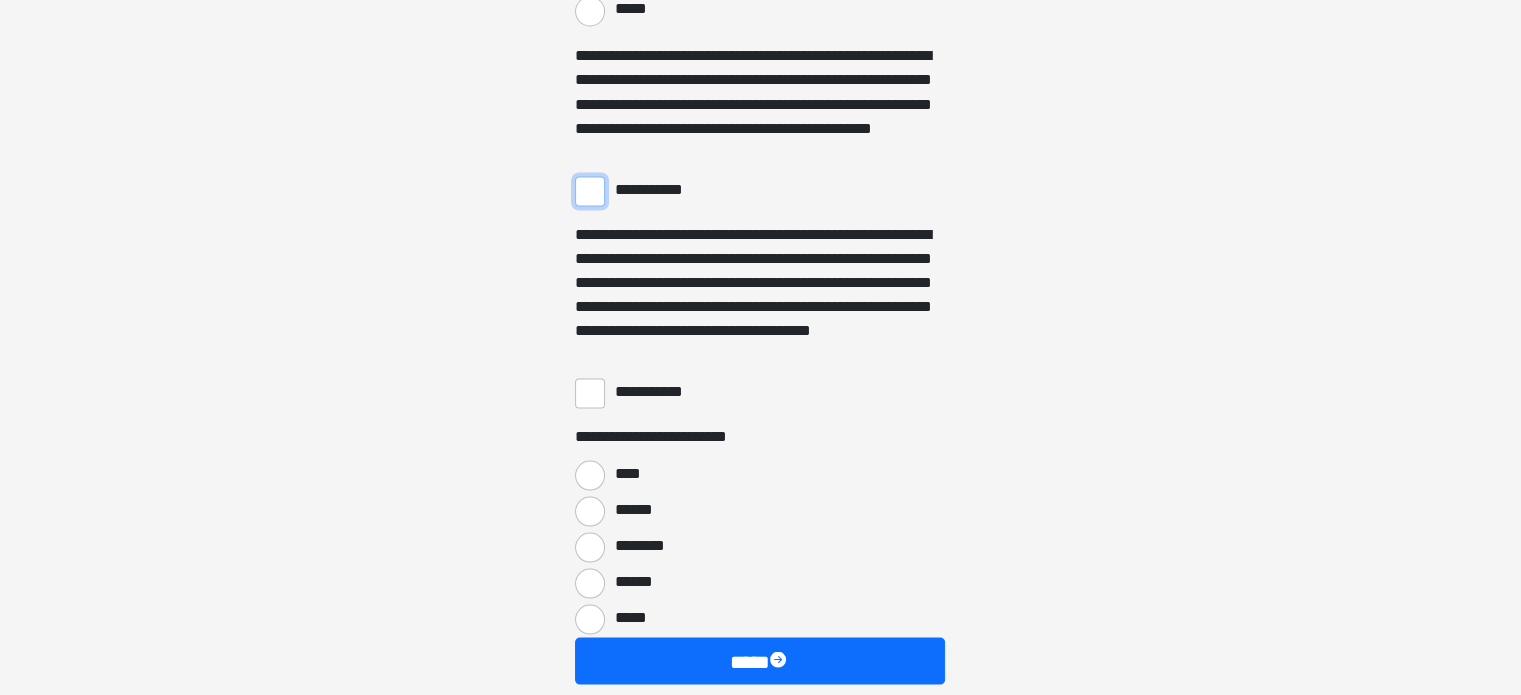 click on "**********" at bounding box center (590, 191) 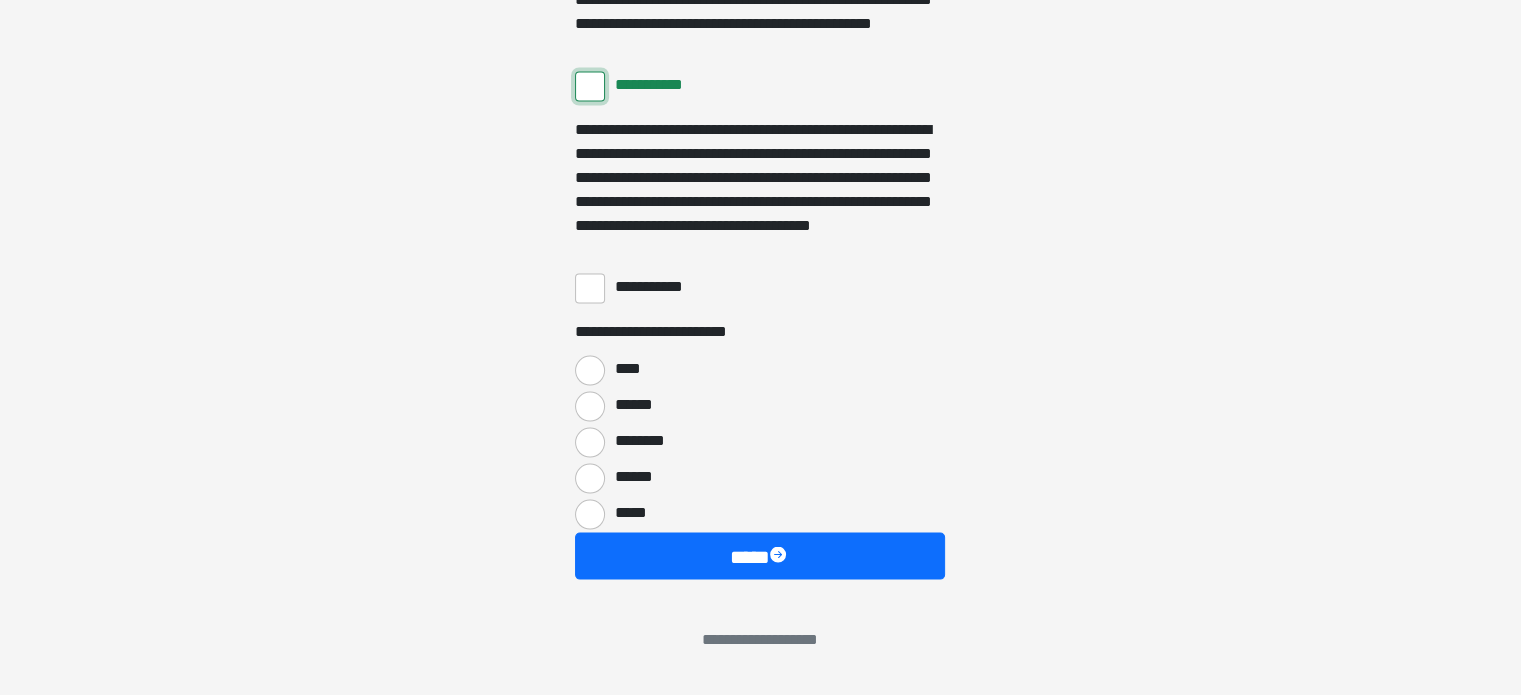 scroll, scrollTop: 3808, scrollLeft: 0, axis: vertical 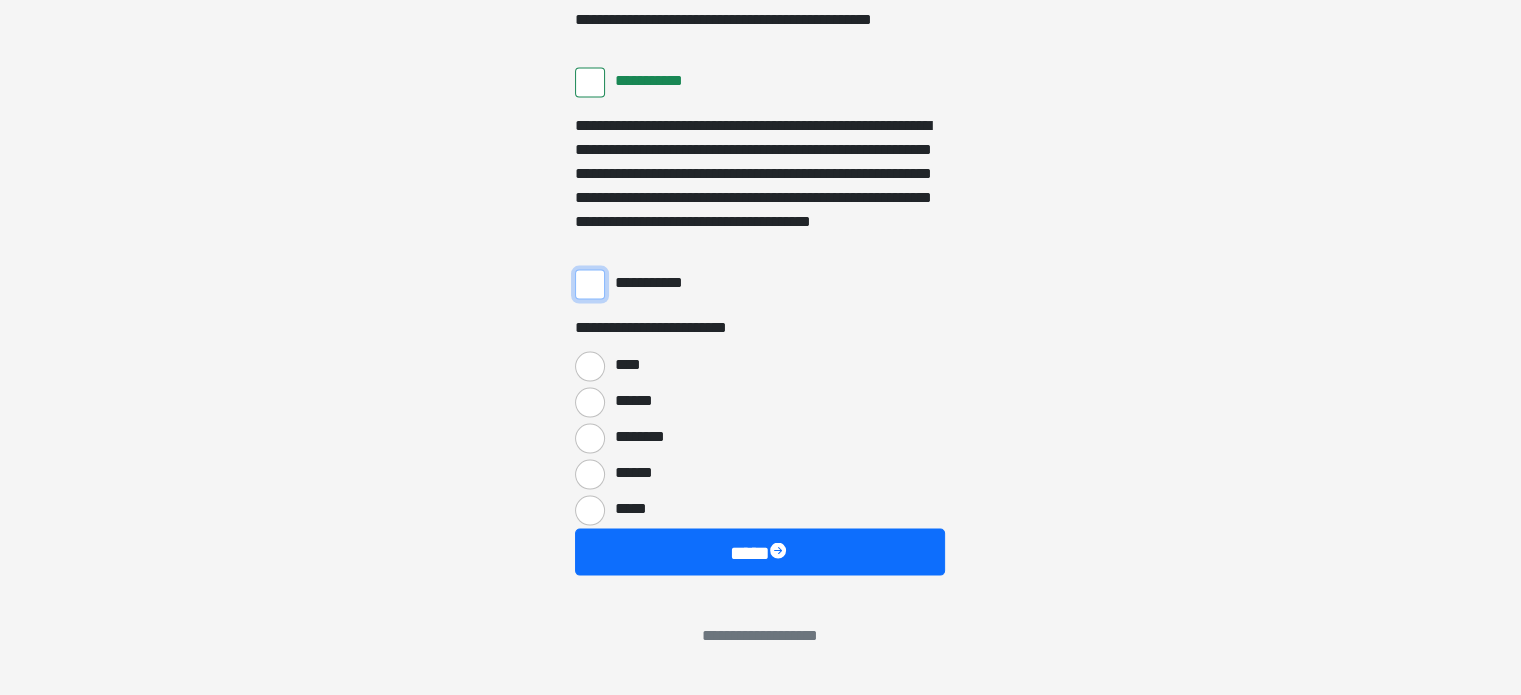 click on "**********" at bounding box center [590, 285] 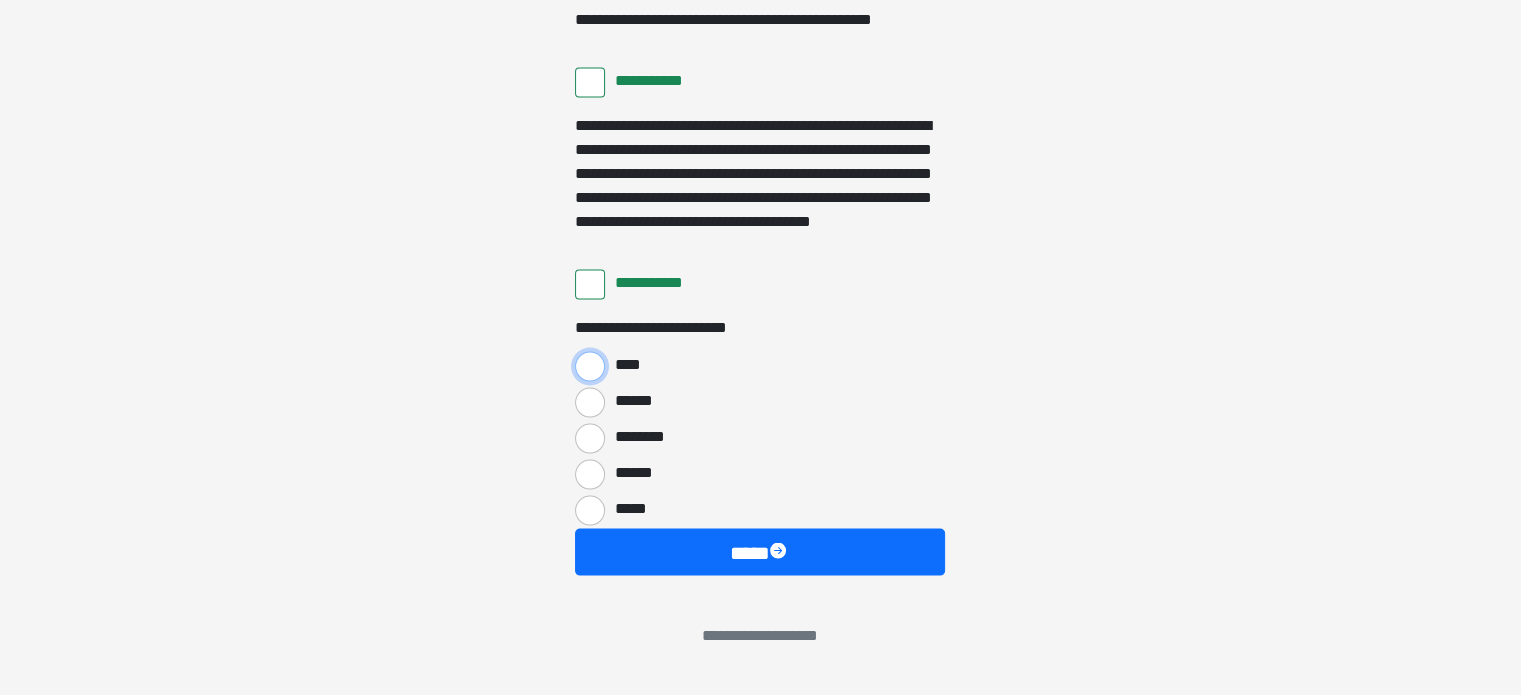 click on "****" at bounding box center (590, 367) 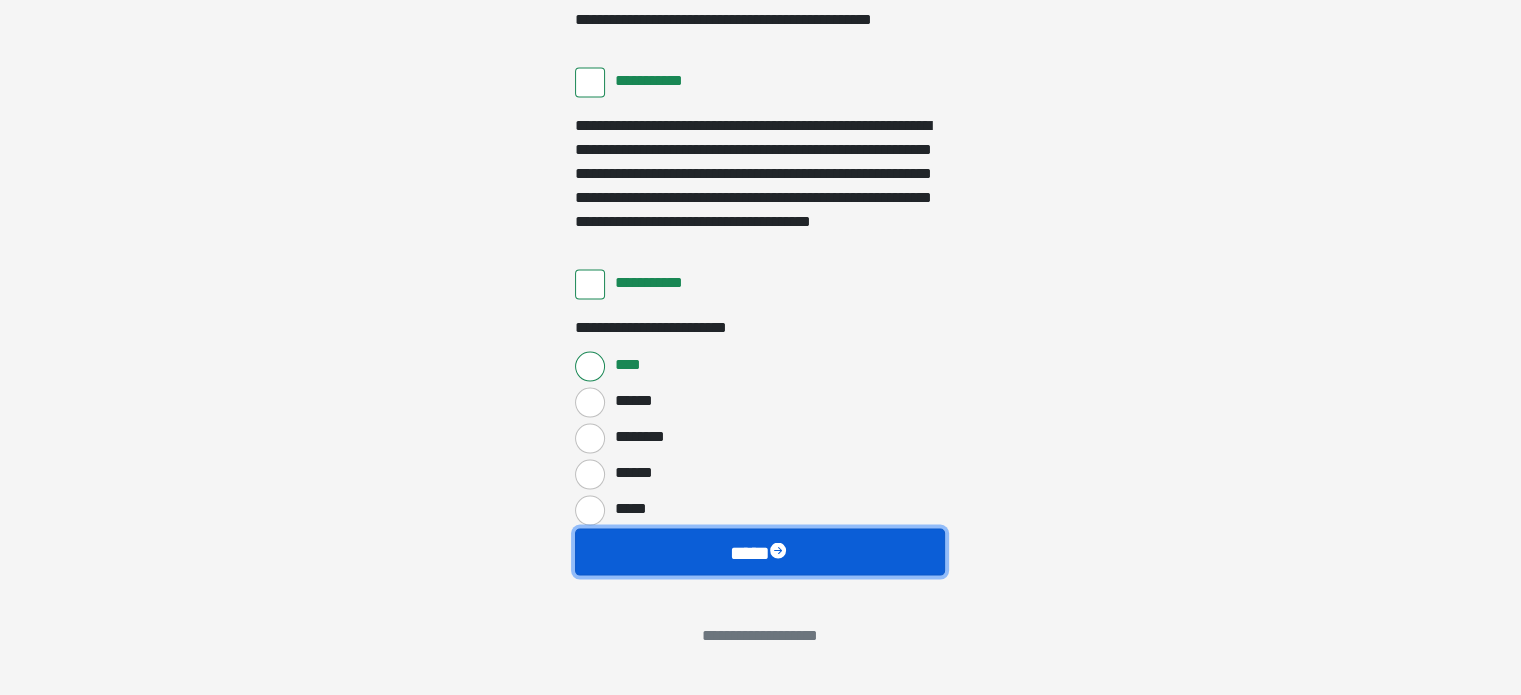 click on "****" at bounding box center (760, 553) 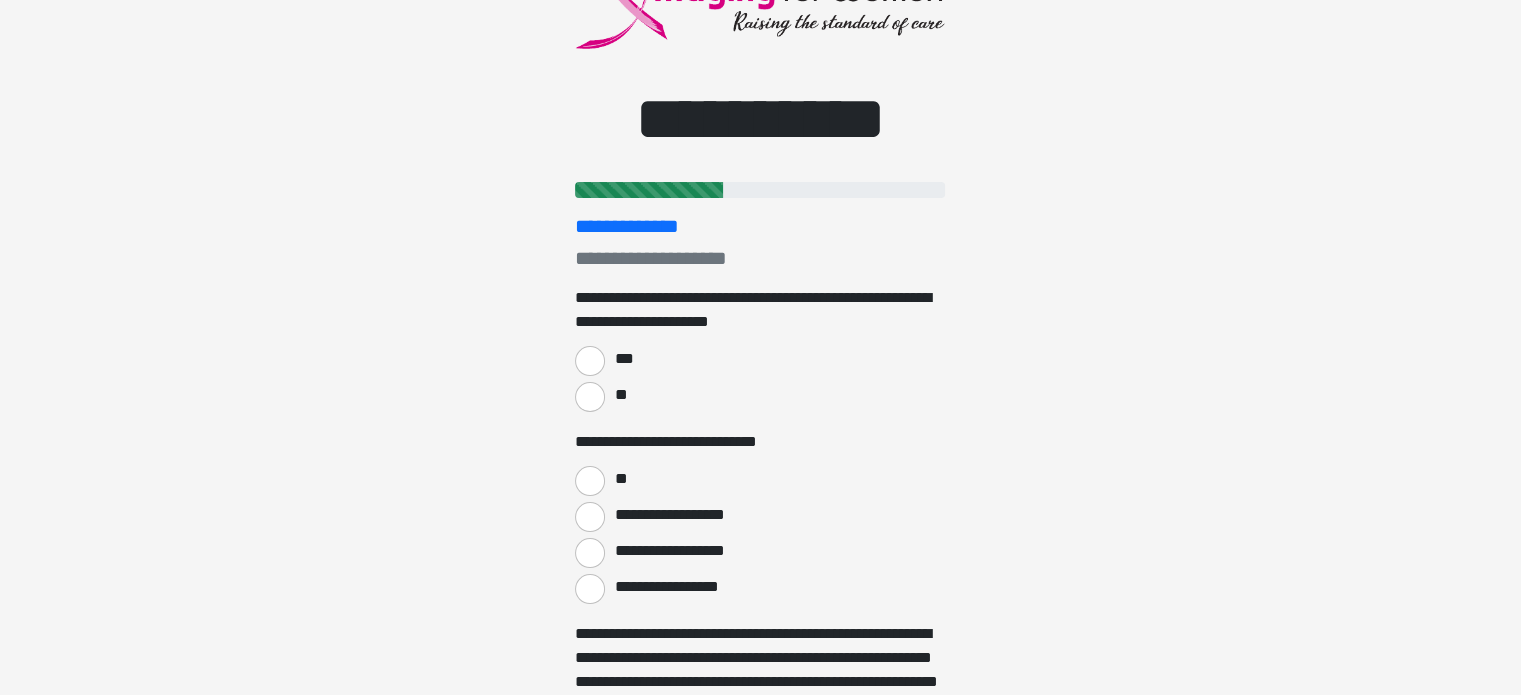 scroll, scrollTop: 200, scrollLeft: 0, axis: vertical 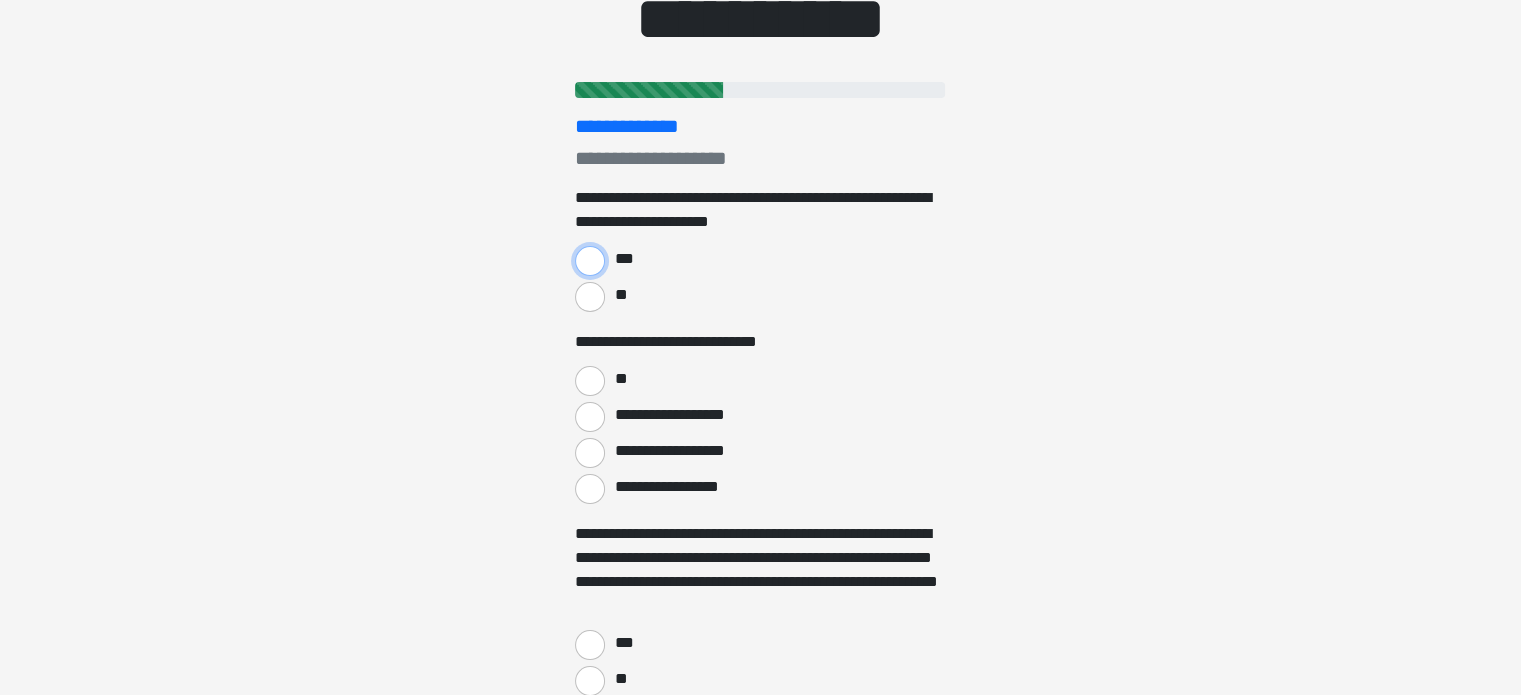 click on "***" at bounding box center [590, 261] 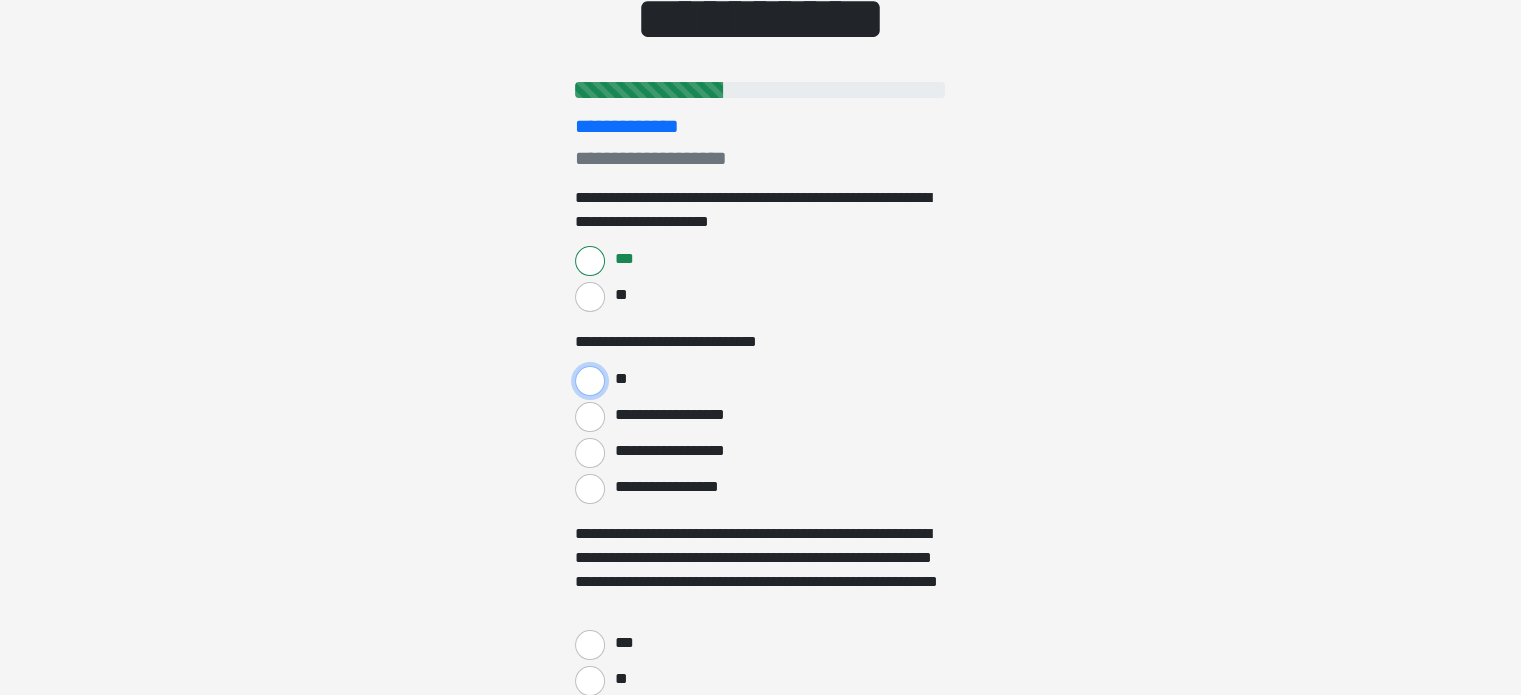 click on "**" at bounding box center [590, 381] 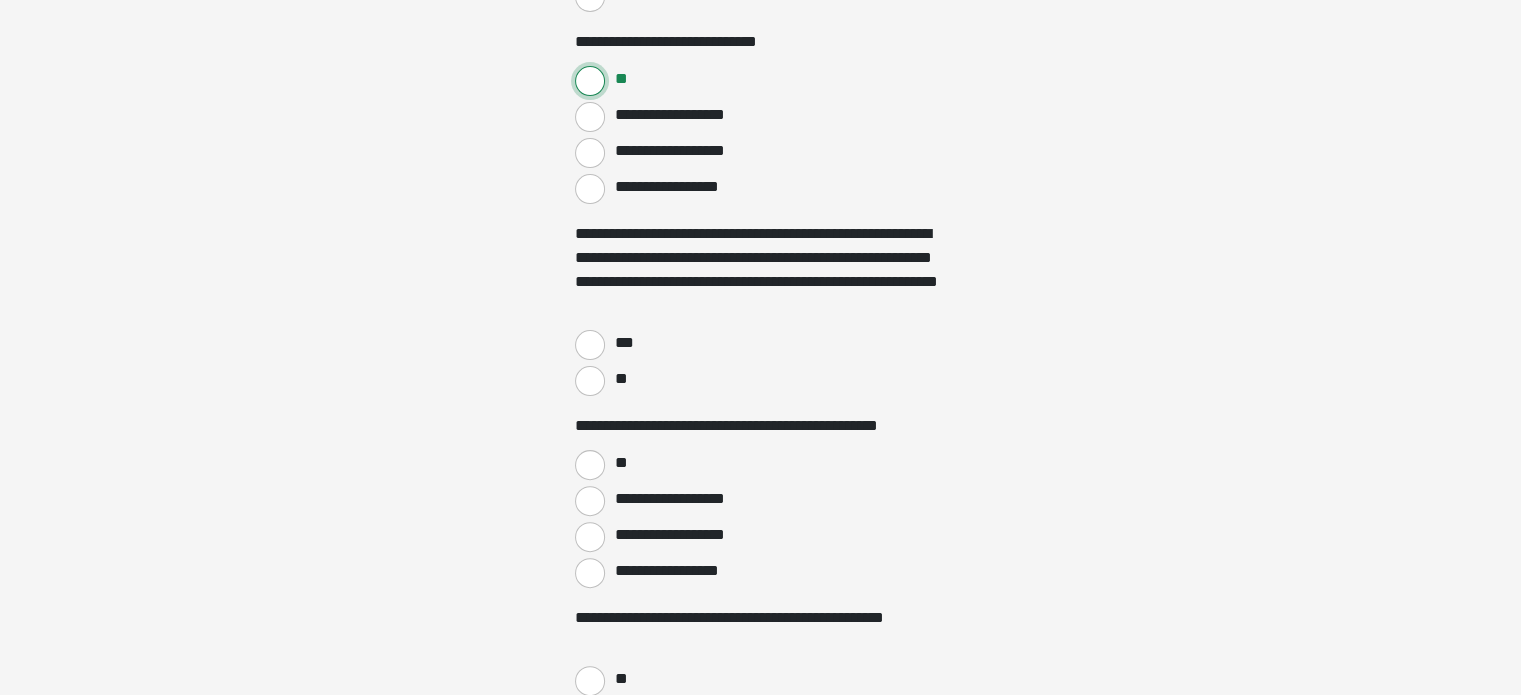 scroll, scrollTop: 600, scrollLeft: 0, axis: vertical 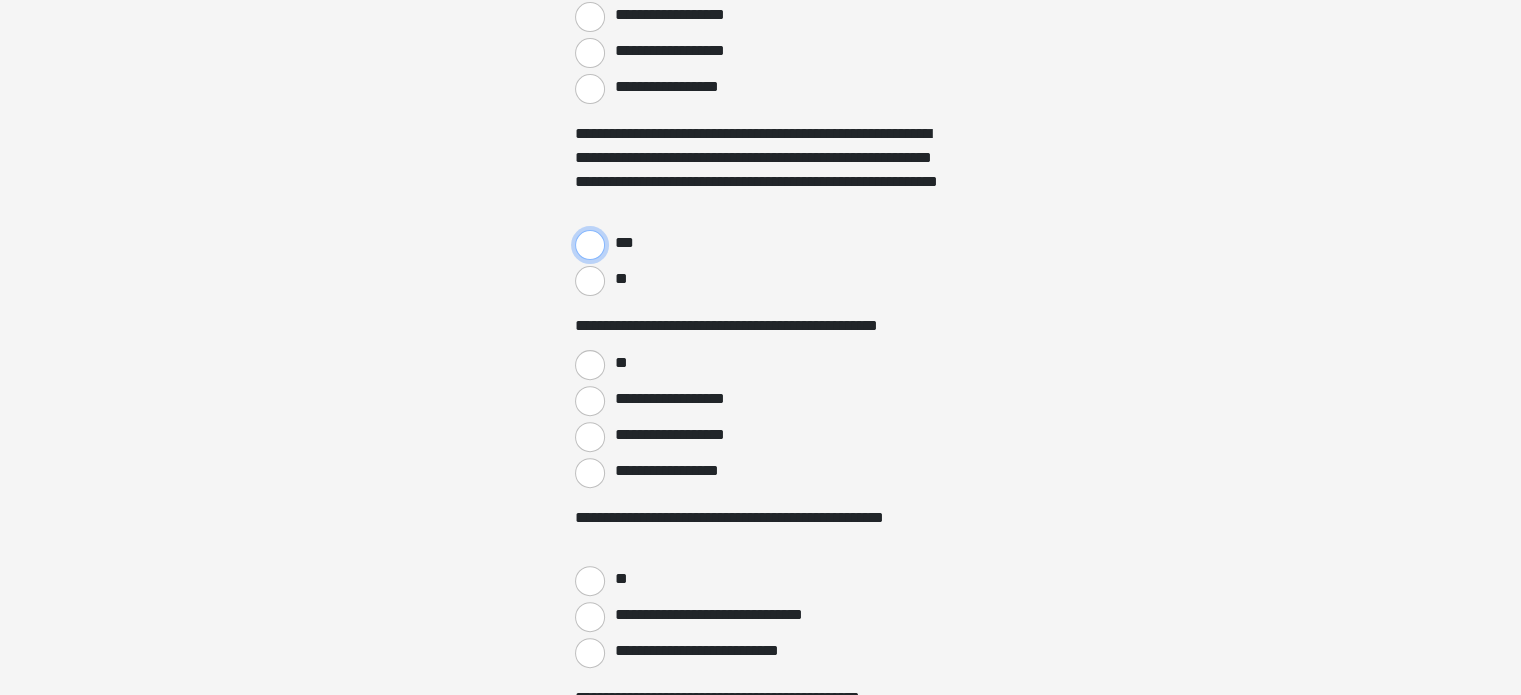 click on "***" at bounding box center (590, 245) 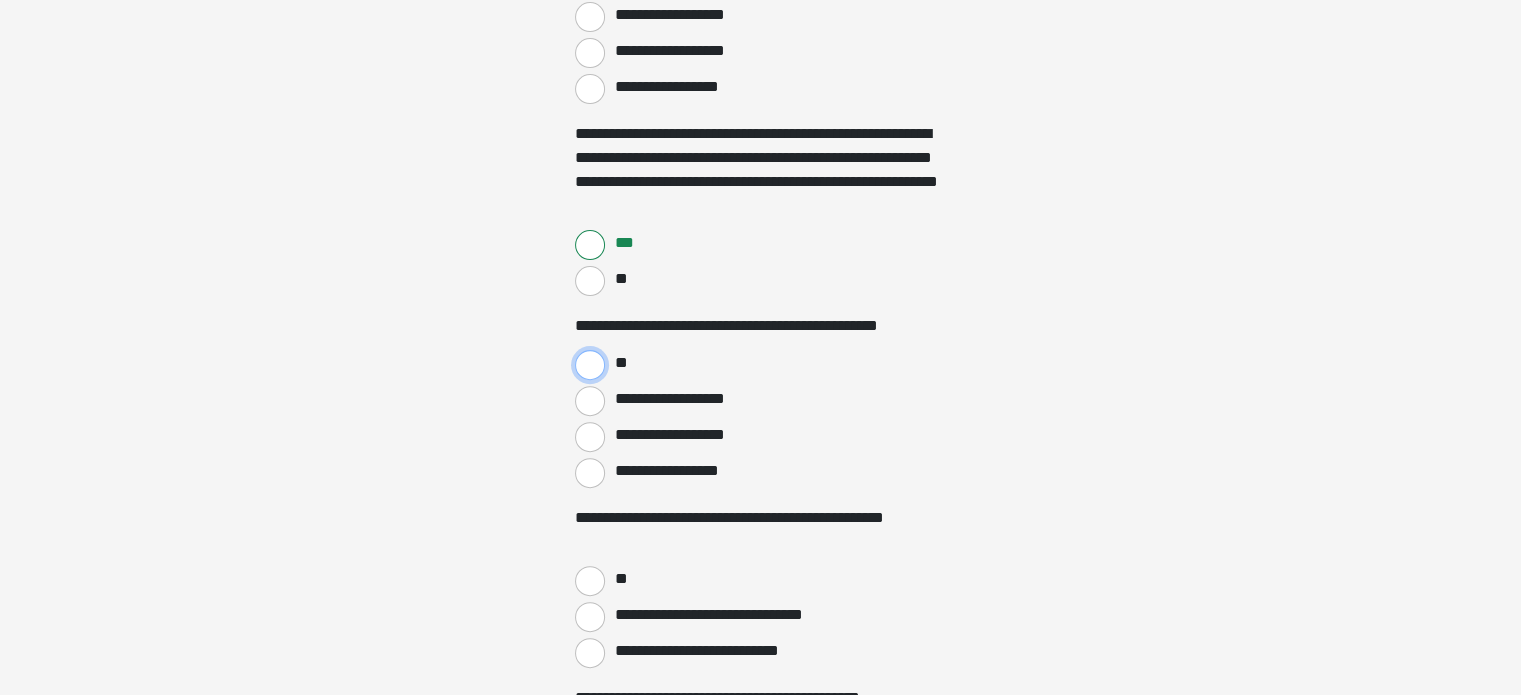 click on "**" at bounding box center (590, 365) 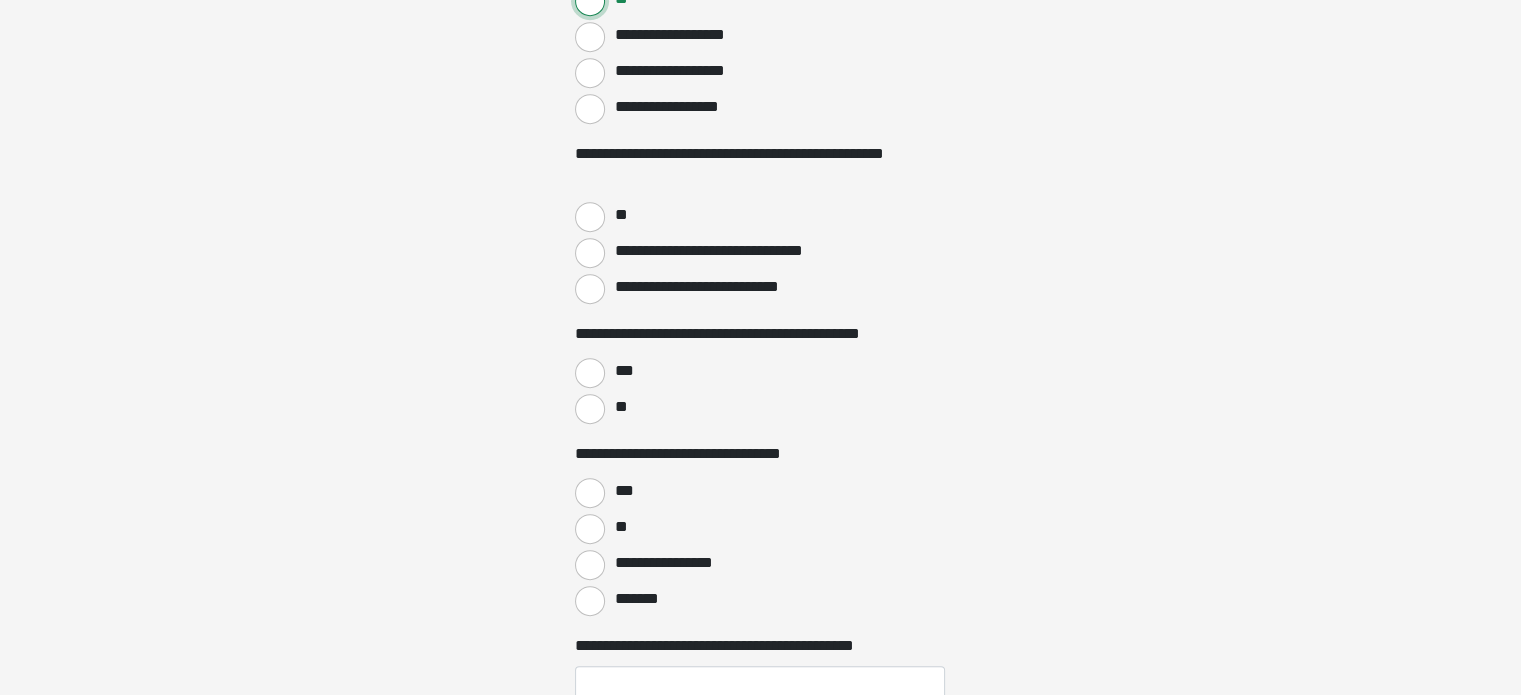scroll, scrollTop: 1000, scrollLeft: 0, axis: vertical 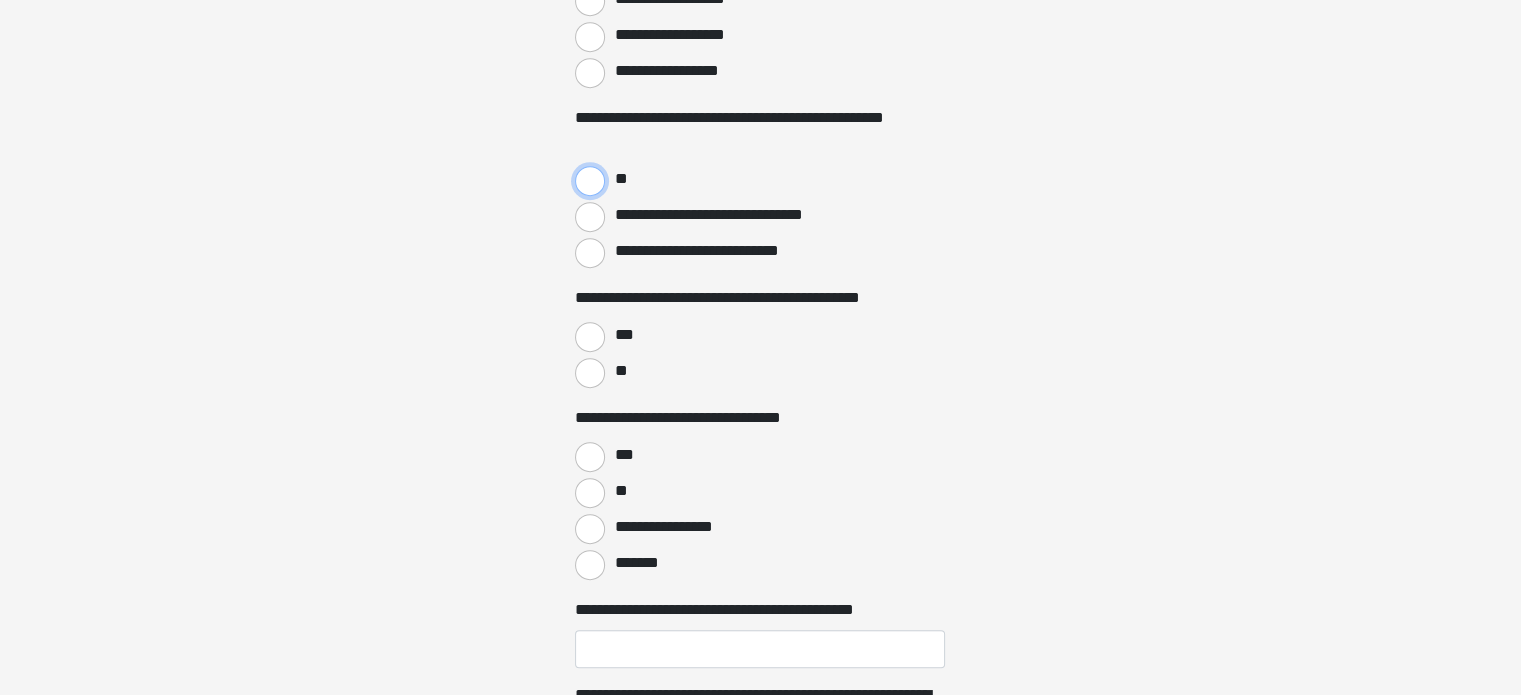 click on "**" at bounding box center (590, 181) 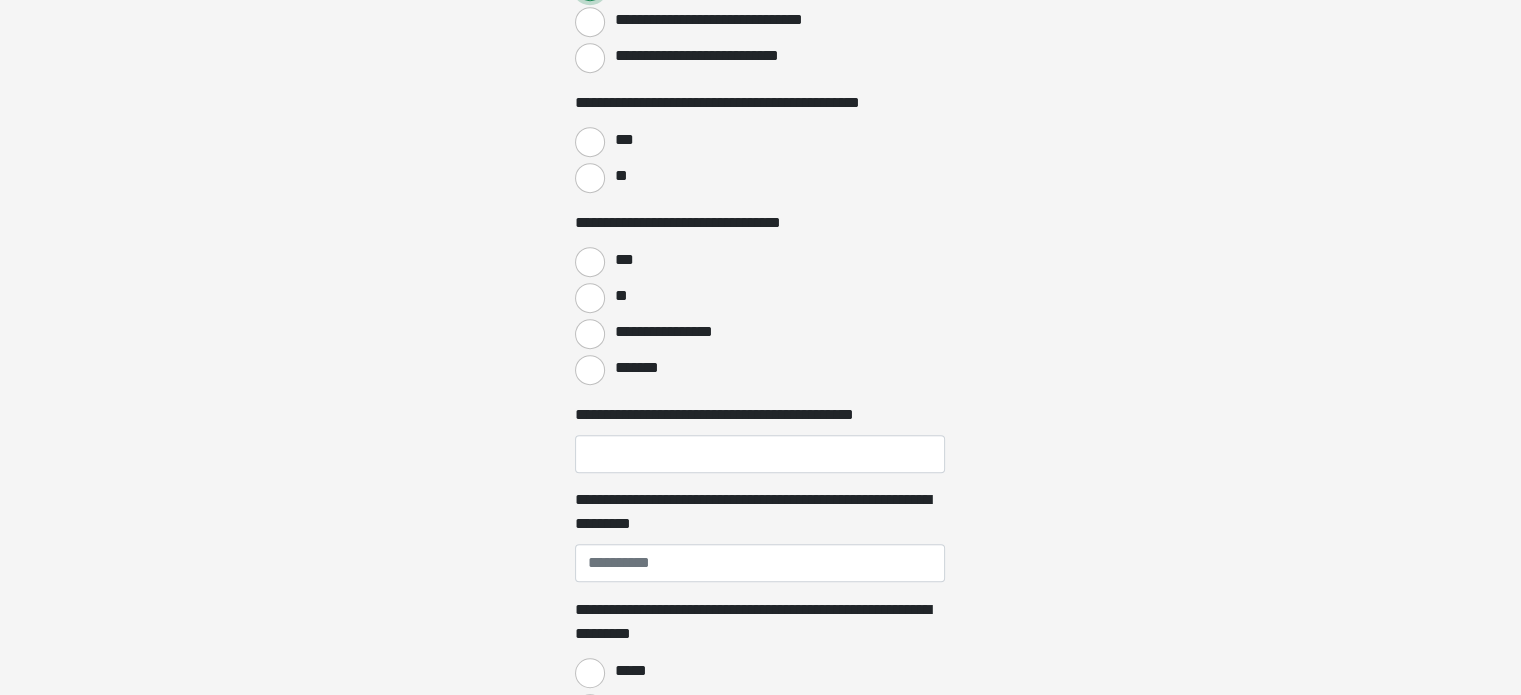 scroll, scrollTop: 1200, scrollLeft: 0, axis: vertical 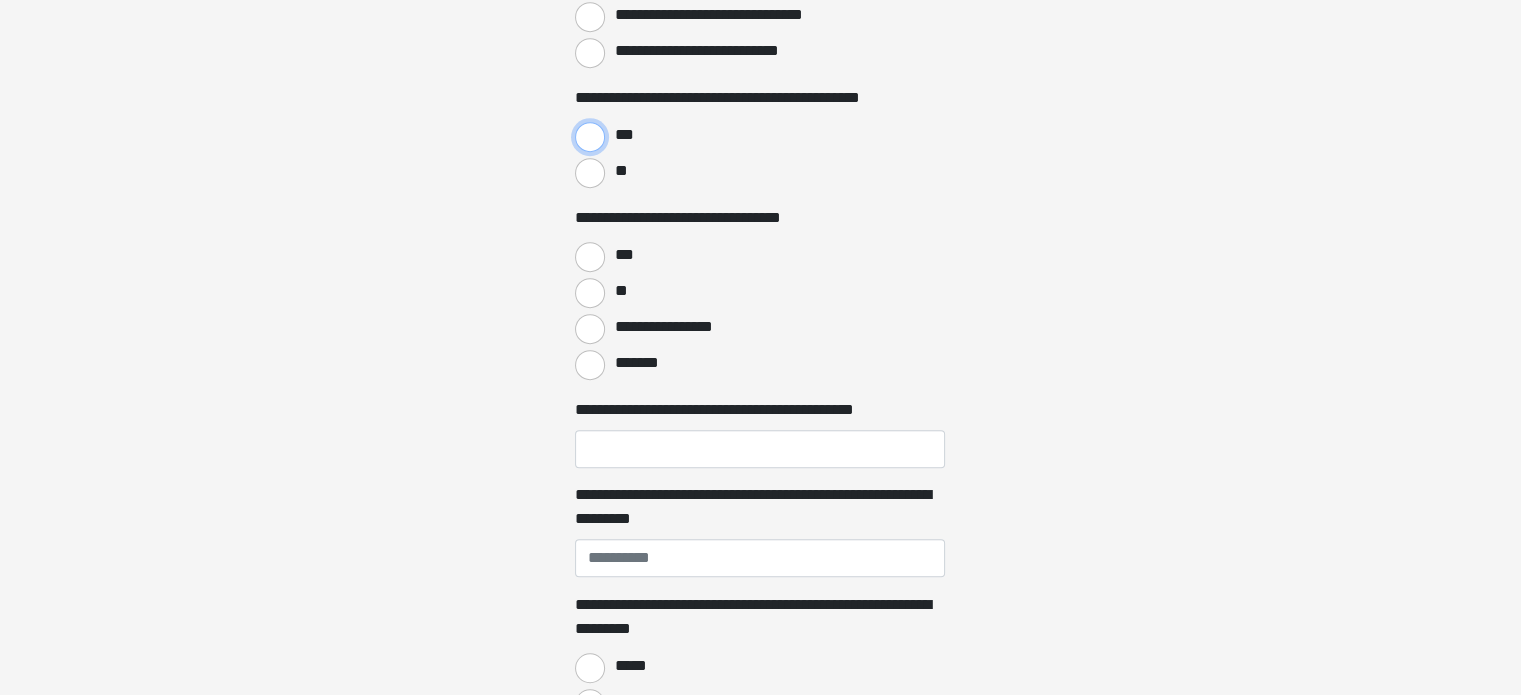 click on "***" at bounding box center (590, 137) 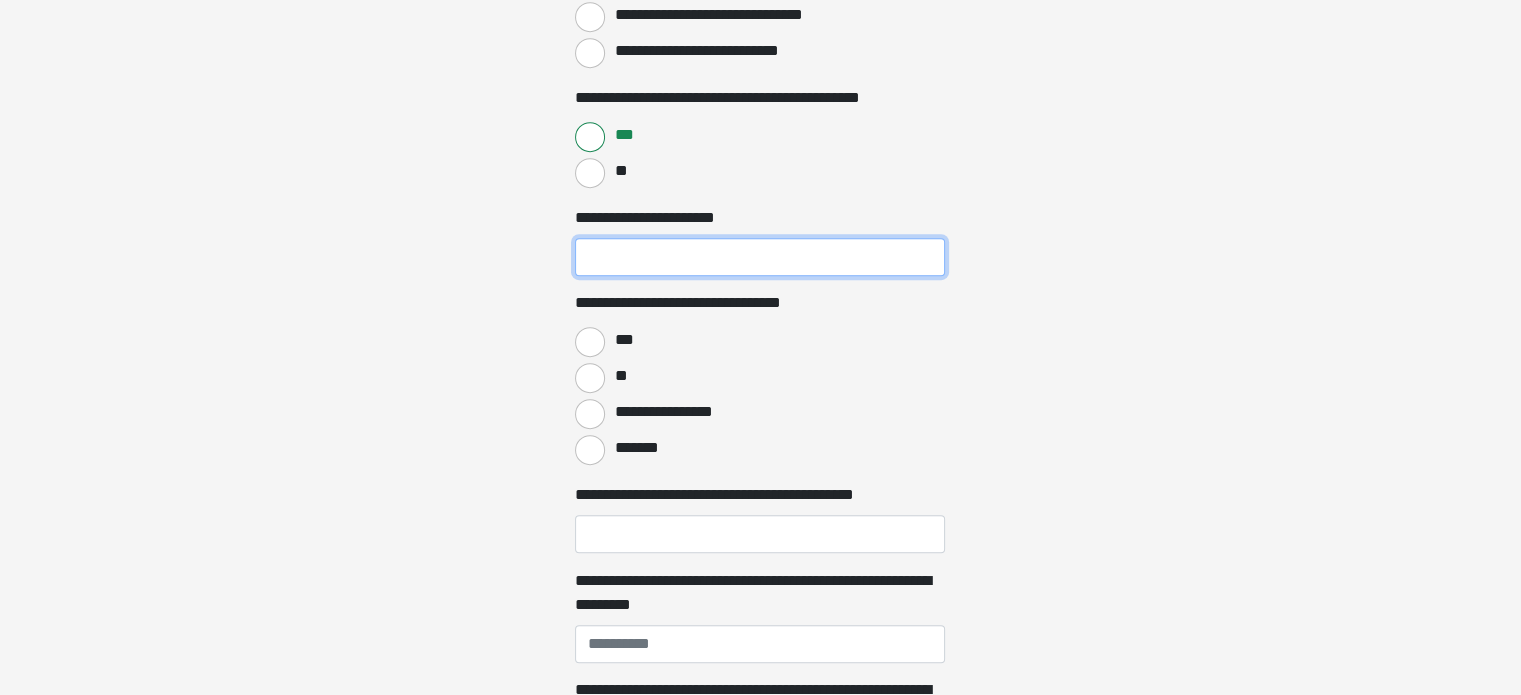 click on "**********" at bounding box center [760, 257] 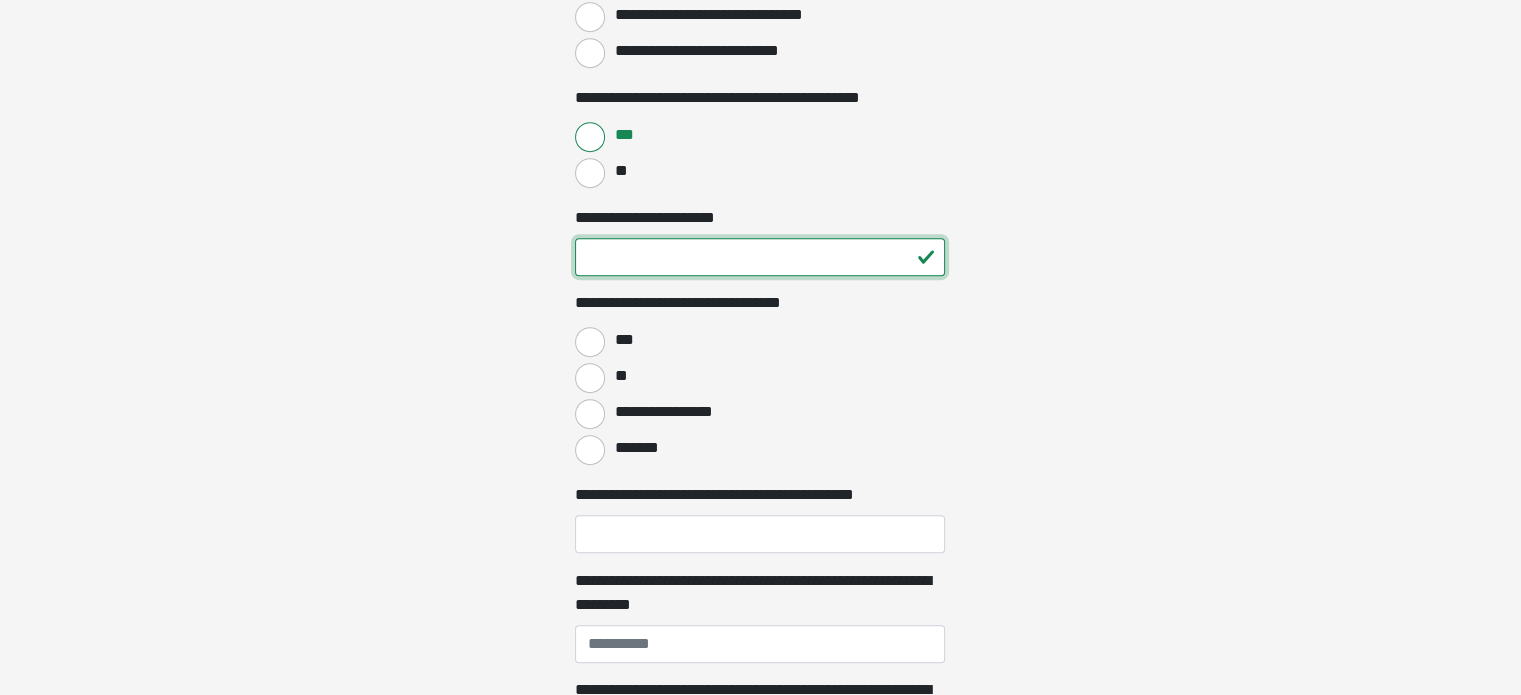 scroll, scrollTop: 1300, scrollLeft: 0, axis: vertical 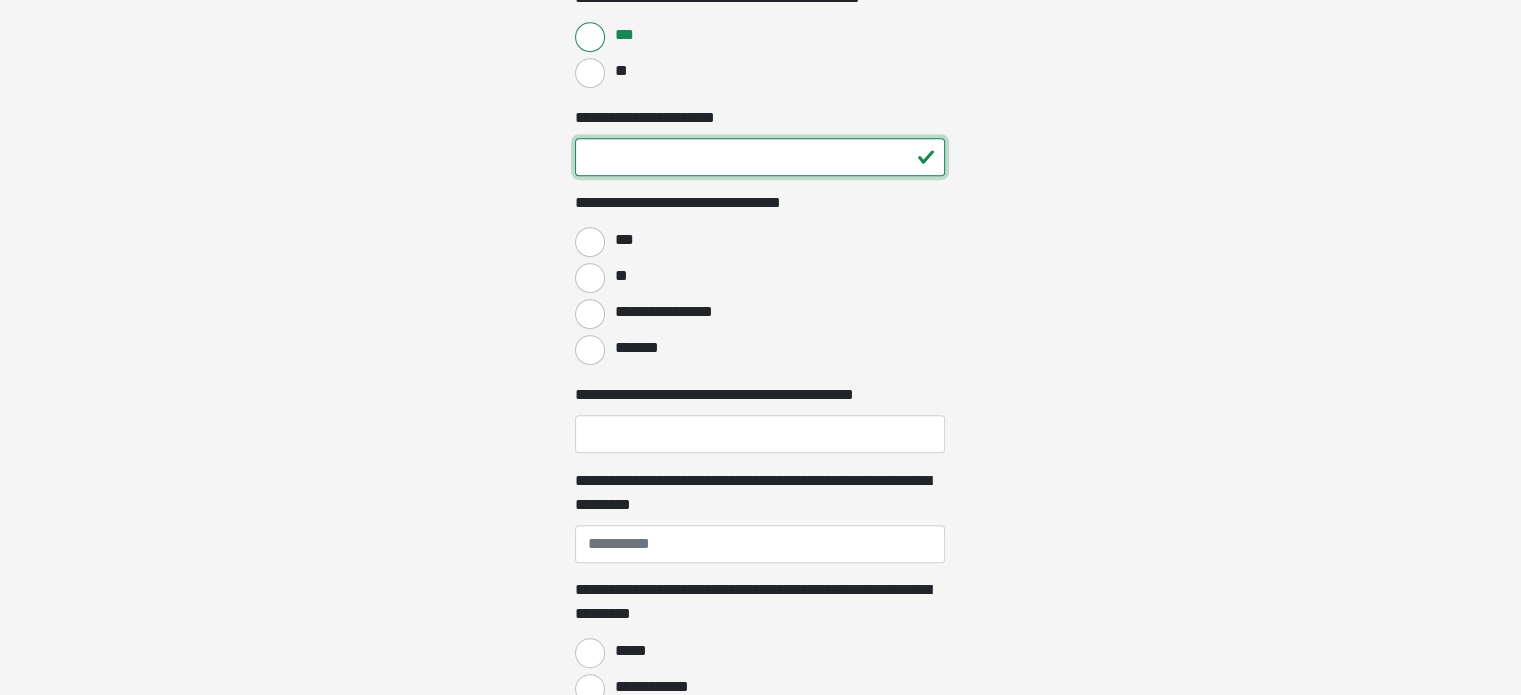 type on "**" 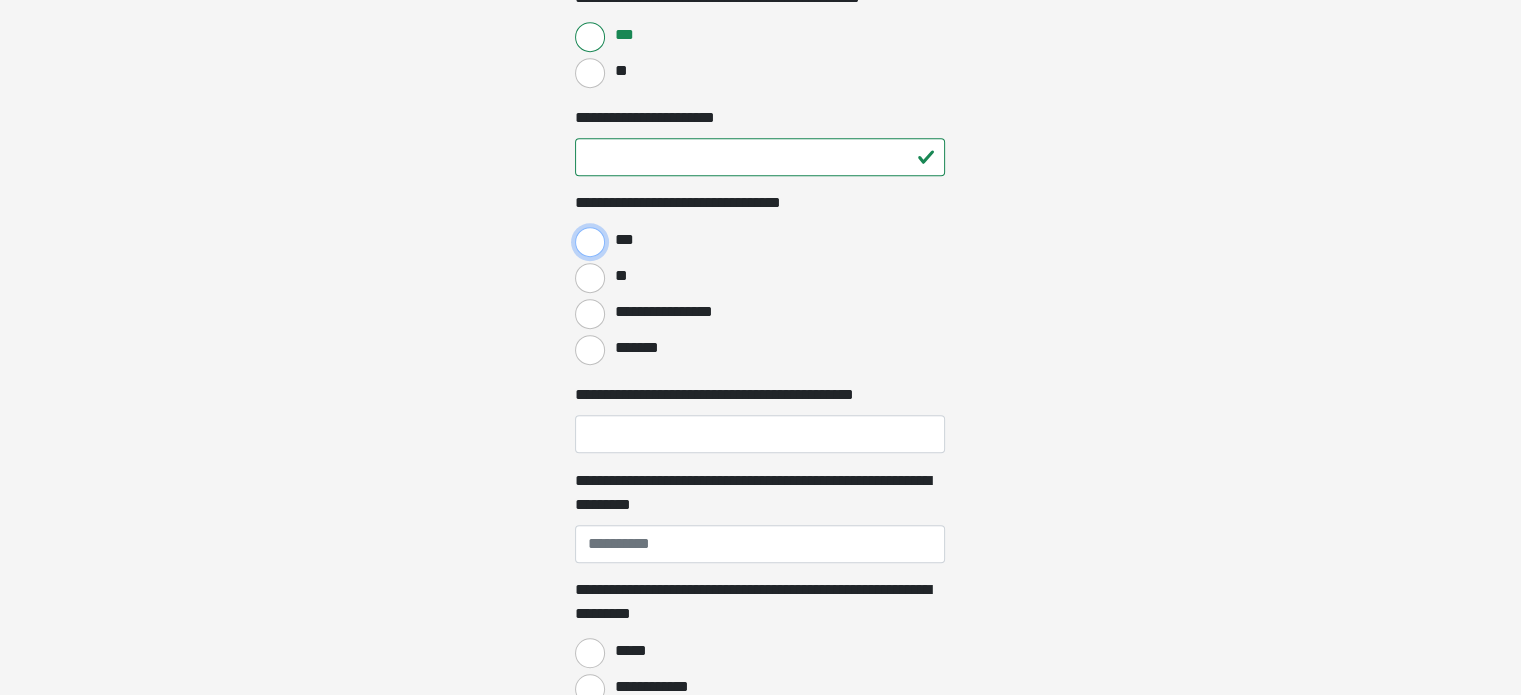 click on "***" at bounding box center [590, 242] 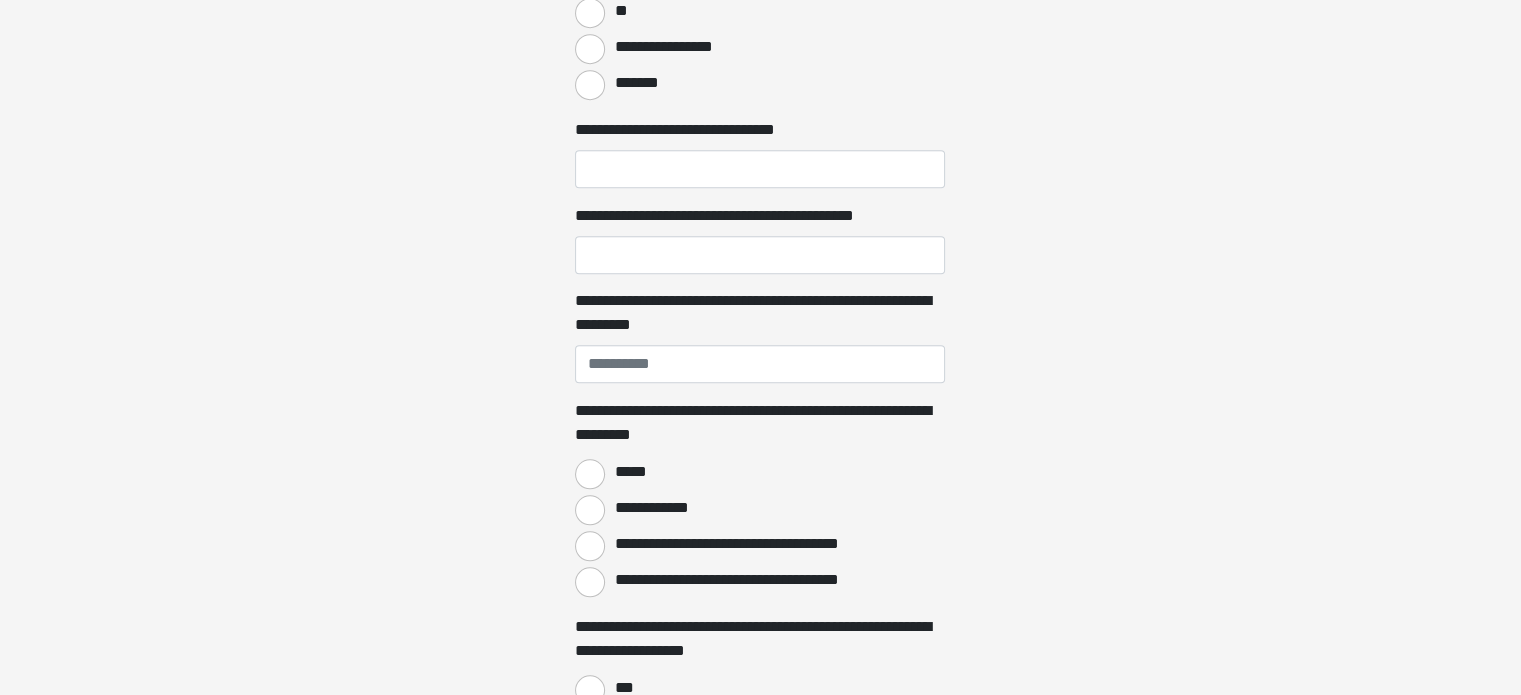 scroll, scrollTop: 1600, scrollLeft: 0, axis: vertical 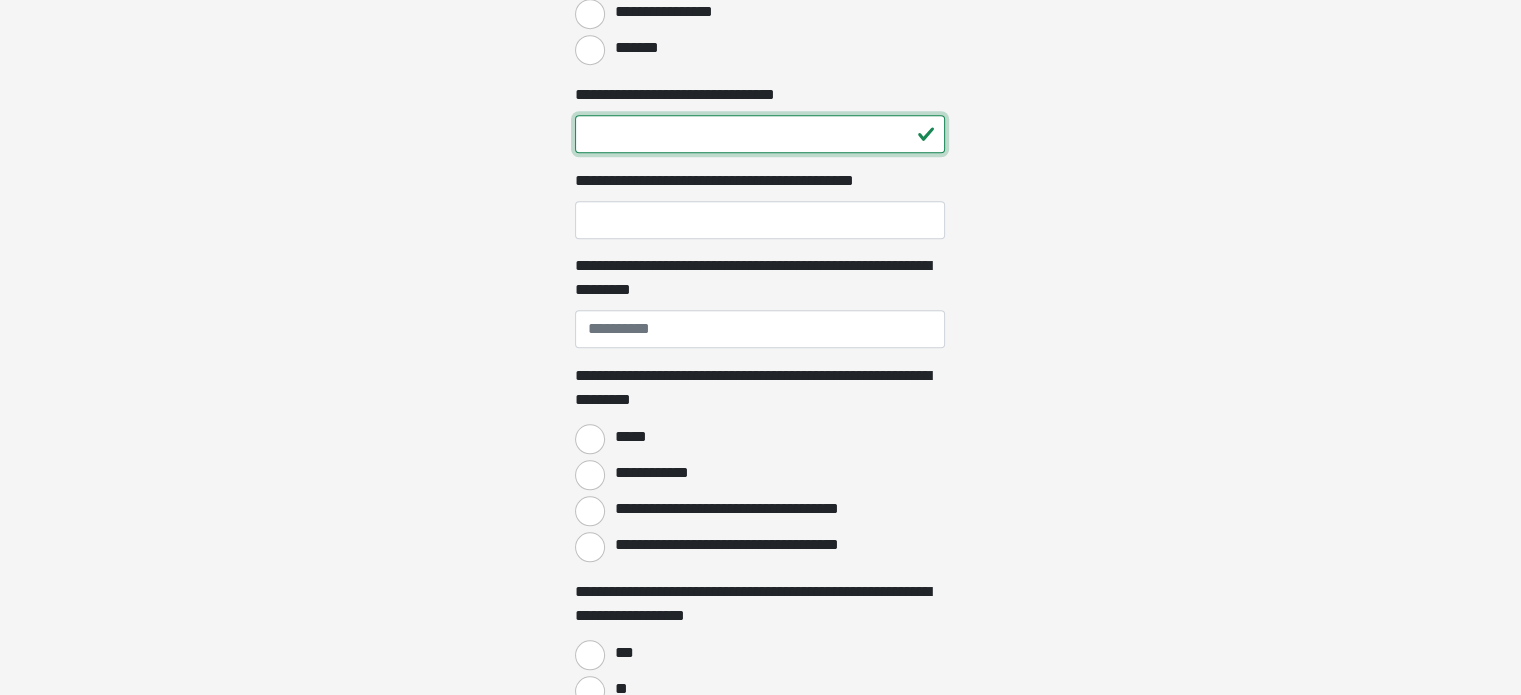 click on "**" at bounding box center [760, 134] 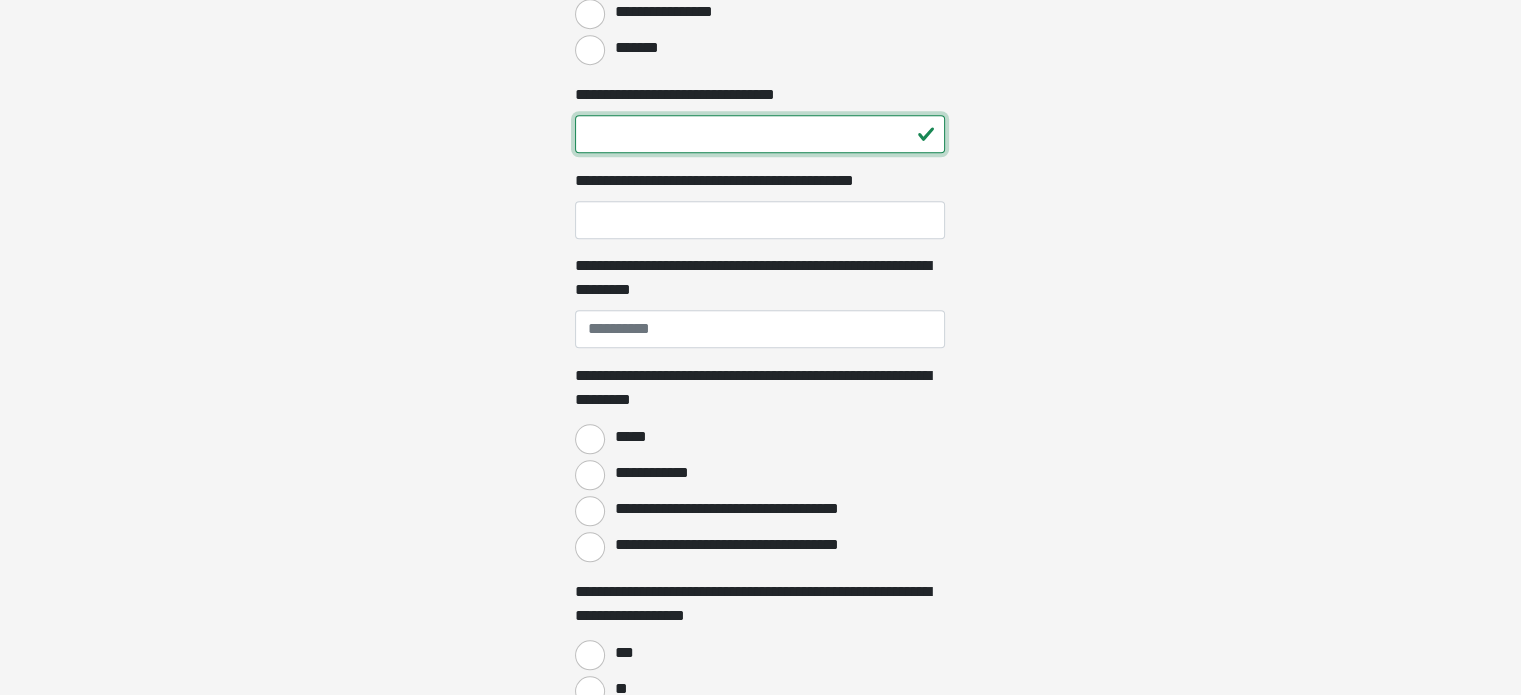 drag, startPoint x: 680, startPoint y: 131, endPoint x: 586, endPoint y: 127, distance: 94.08507 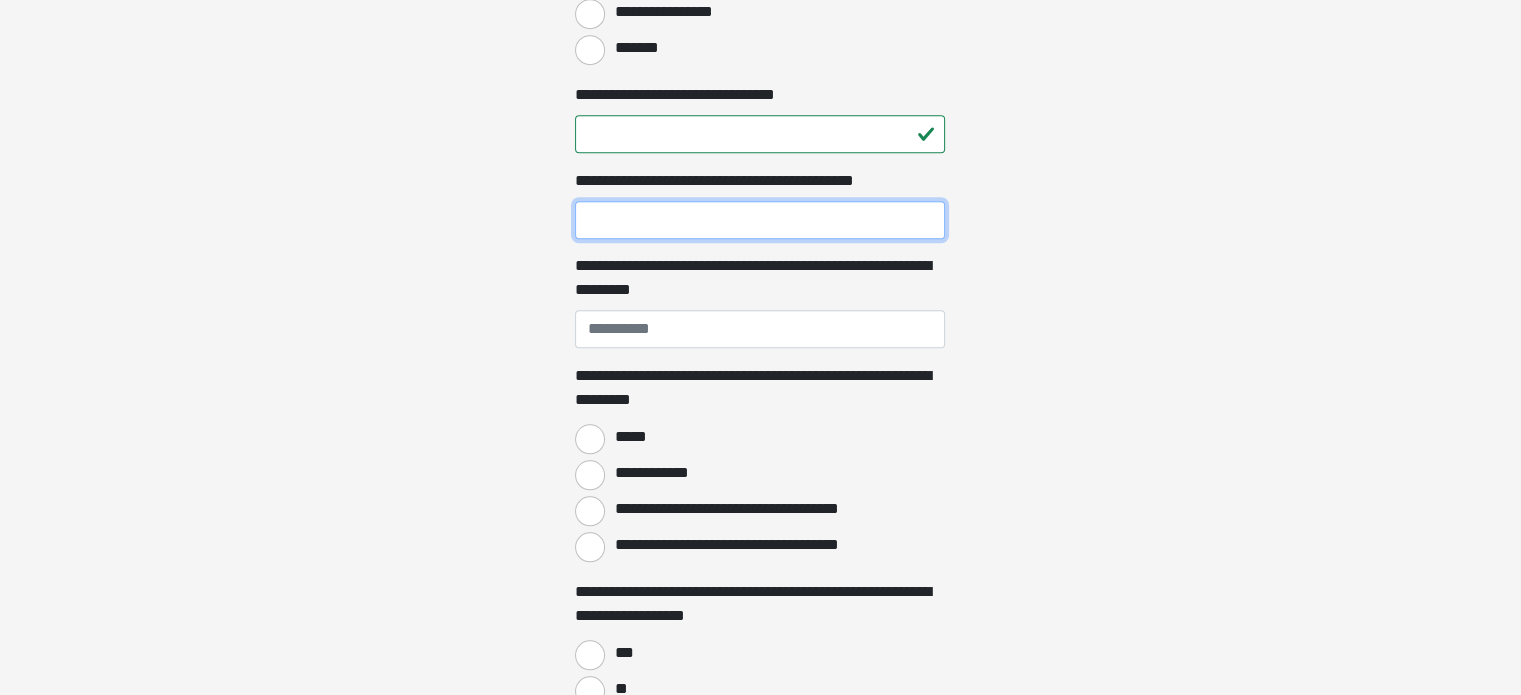 click on "**********" at bounding box center [760, 220] 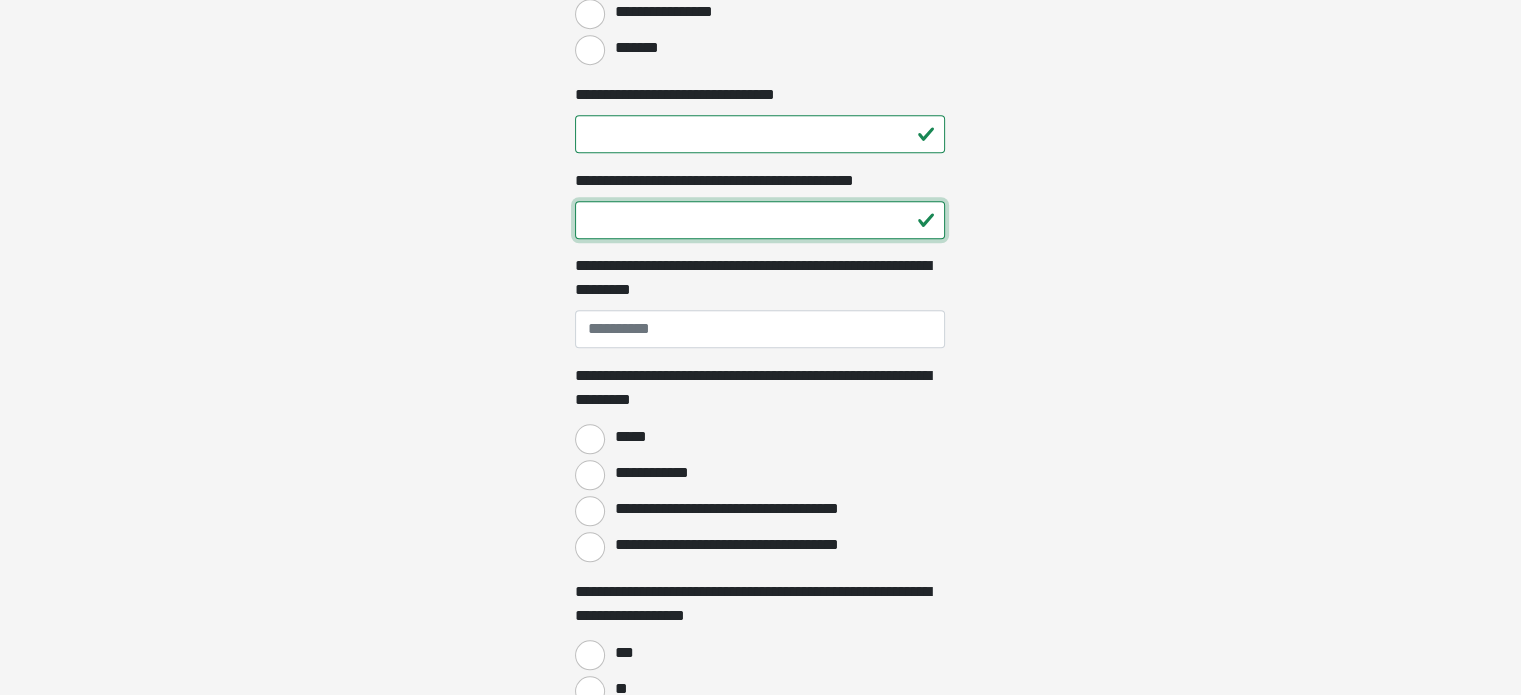 scroll, scrollTop: 1700, scrollLeft: 0, axis: vertical 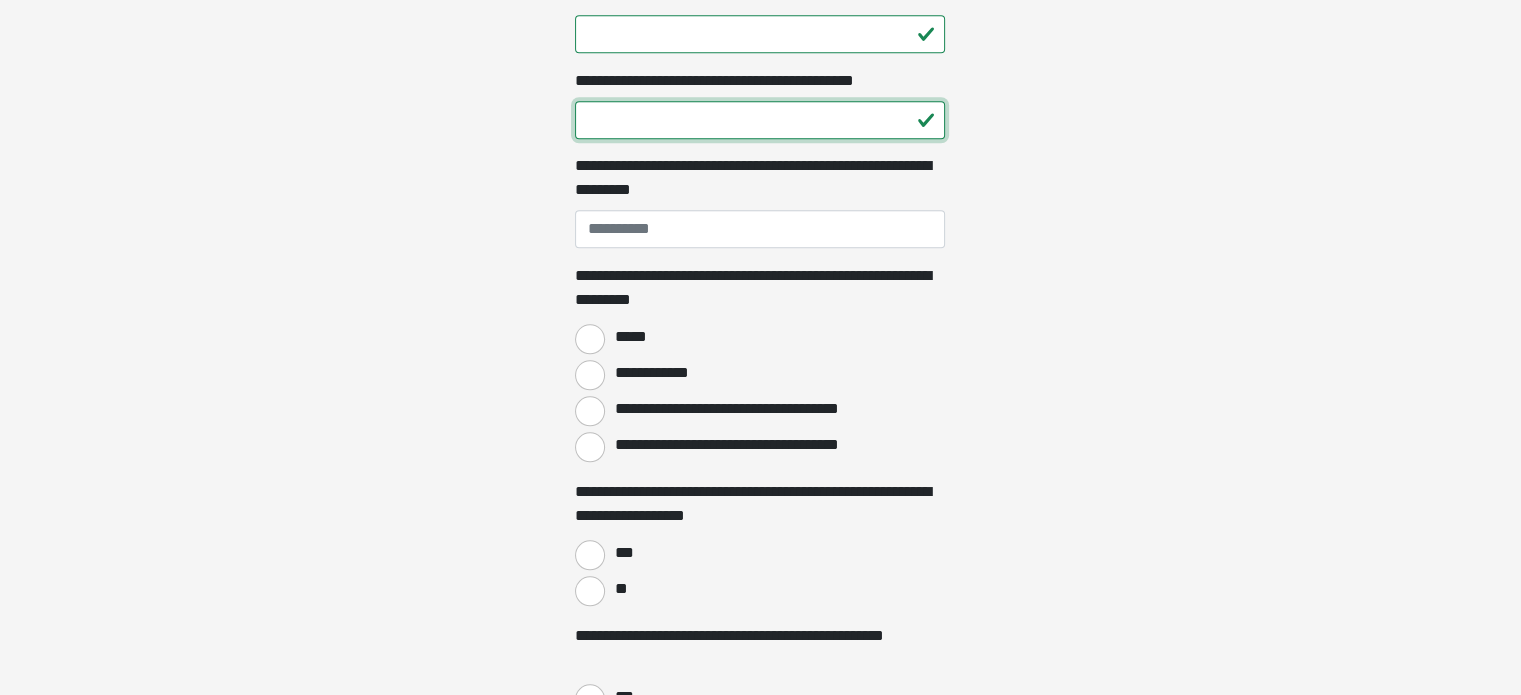 type on "**" 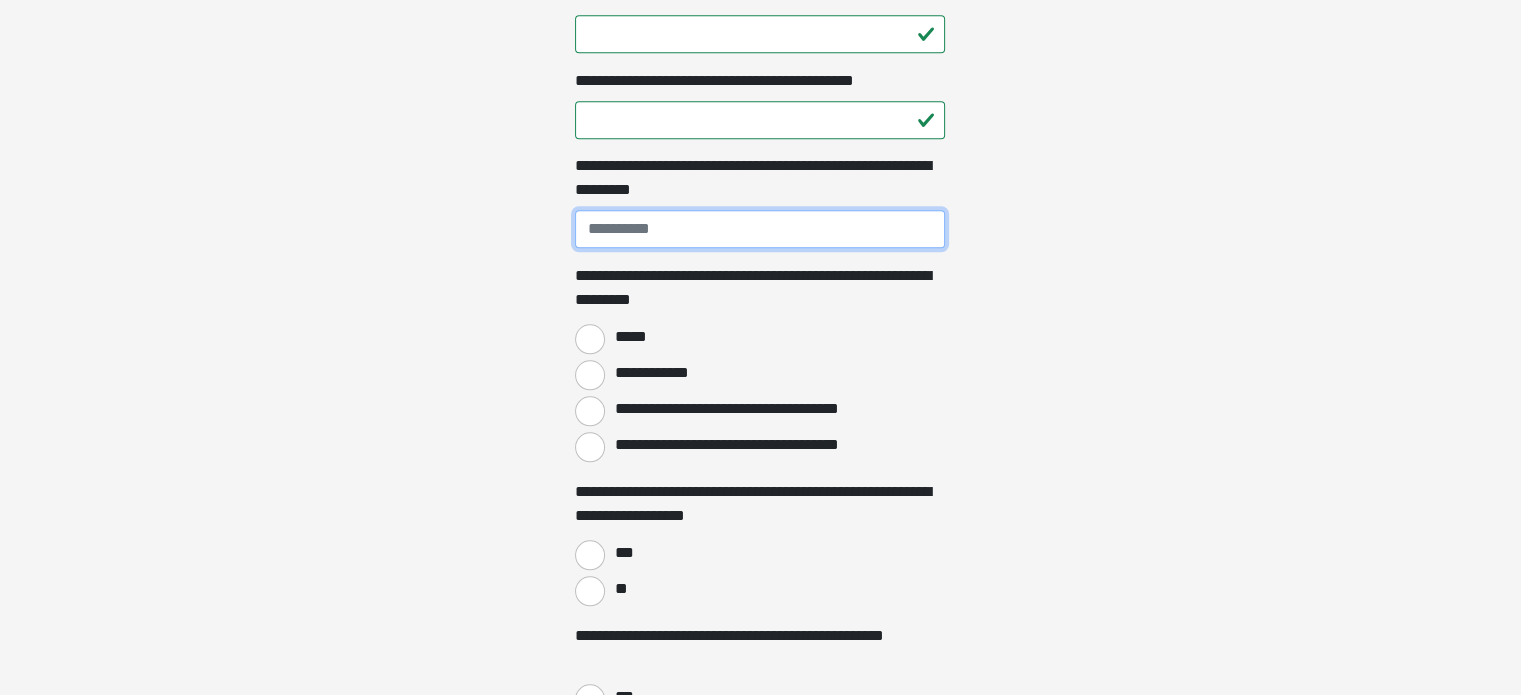 click on "**********" at bounding box center (760, 229) 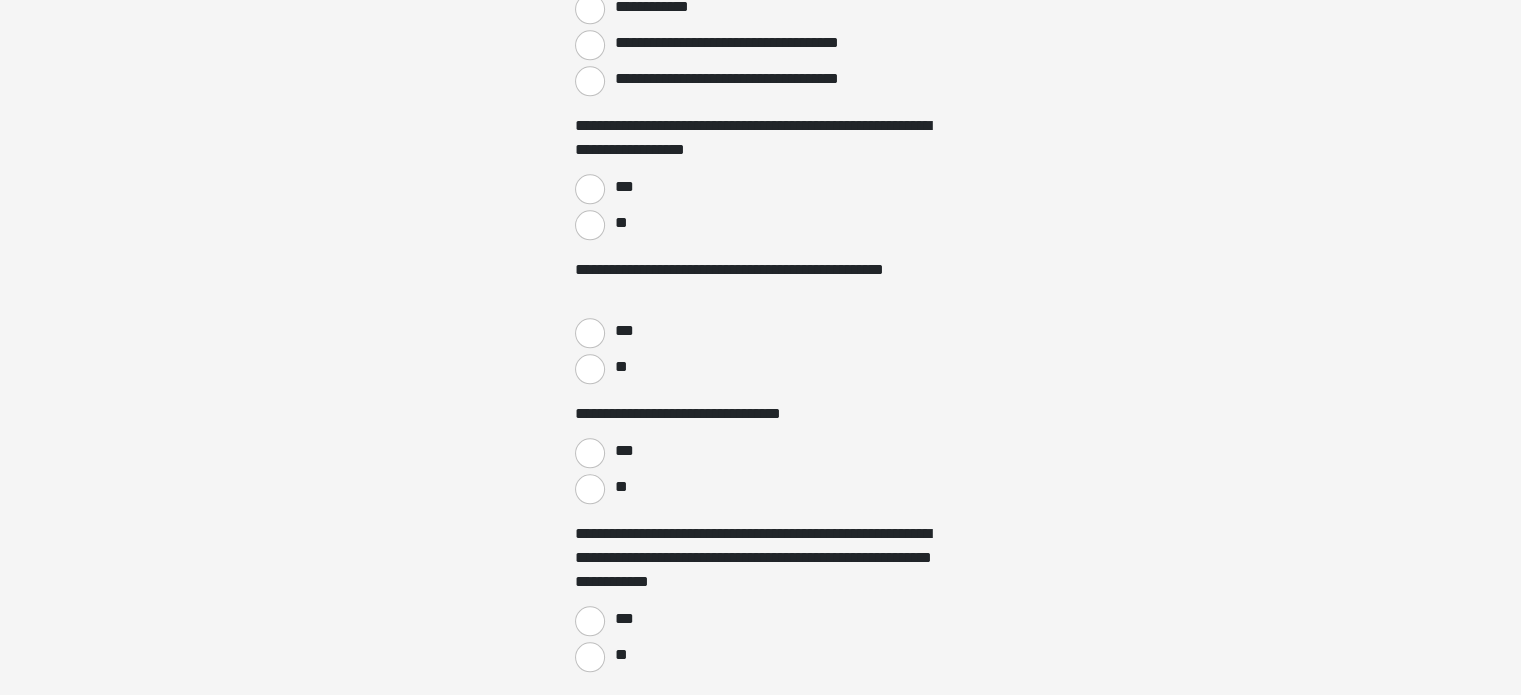 scroll, scrollTop: 2200, scrollLeft: 0, axis: vertical 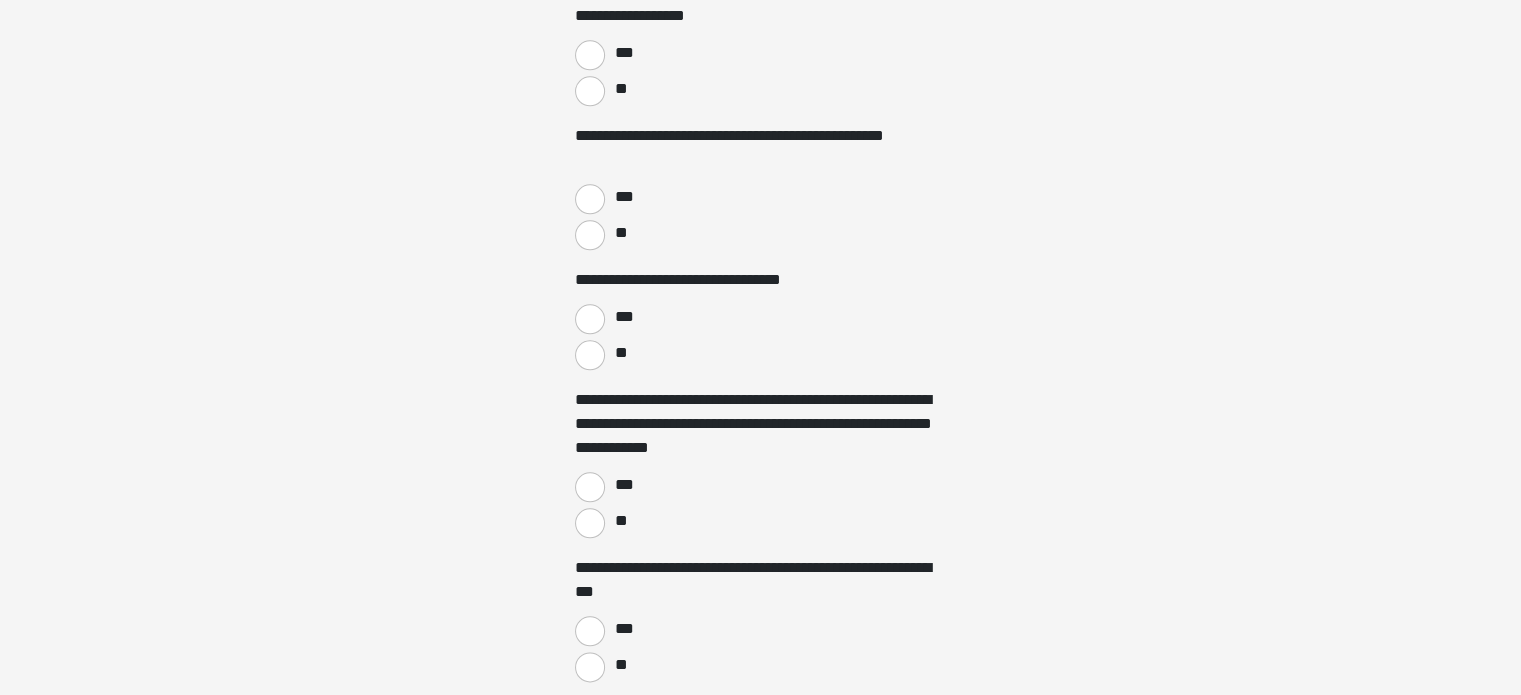 type on "**********" 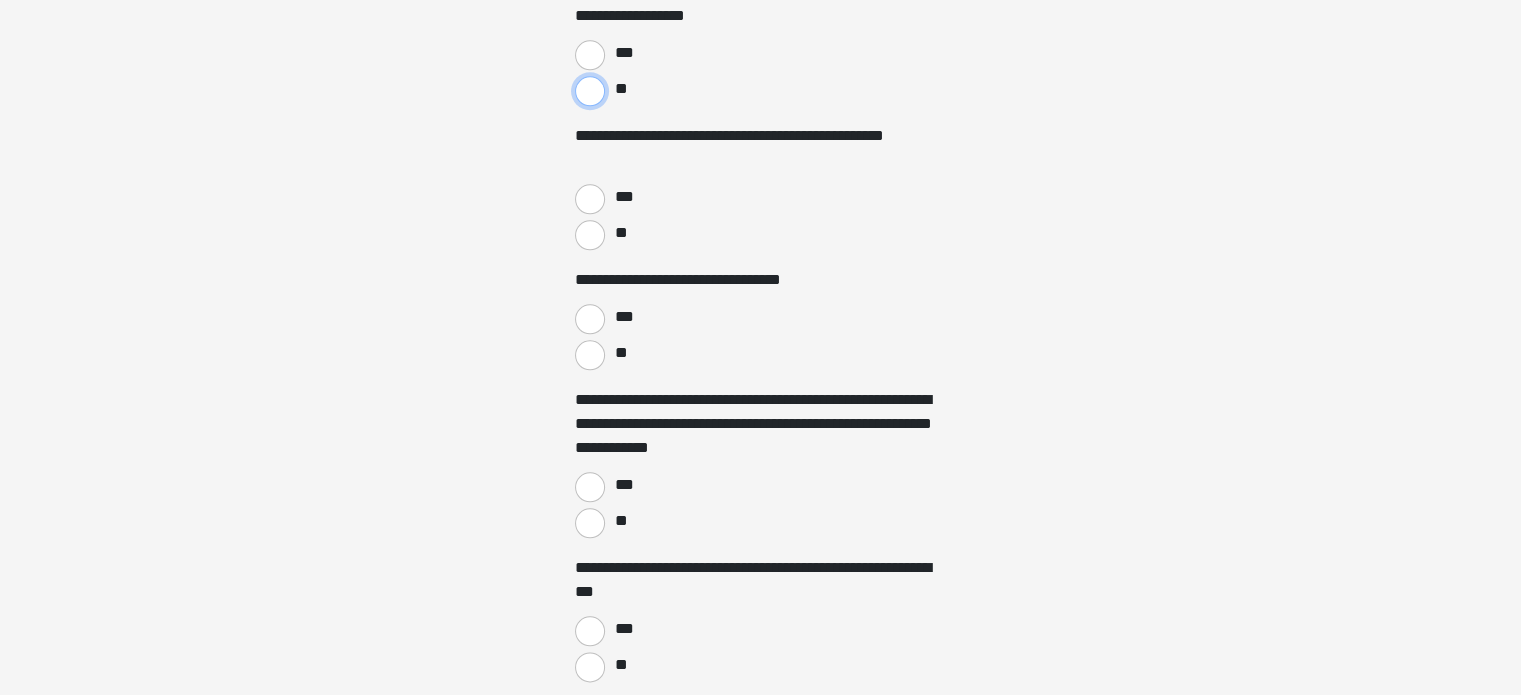click on "**" at bounding box center (590, 91) 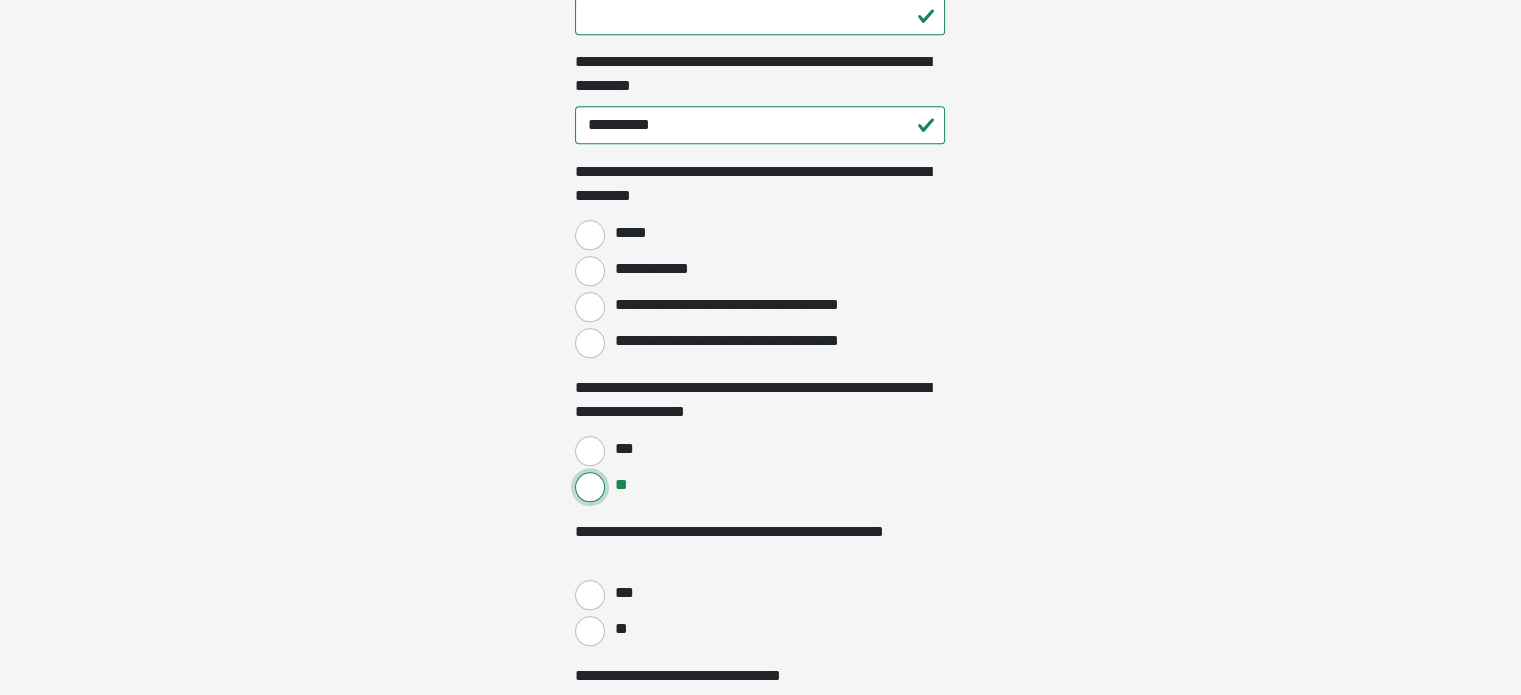 scroll, scrollTop: 1800, scrollLeft: 0, axis: vertical 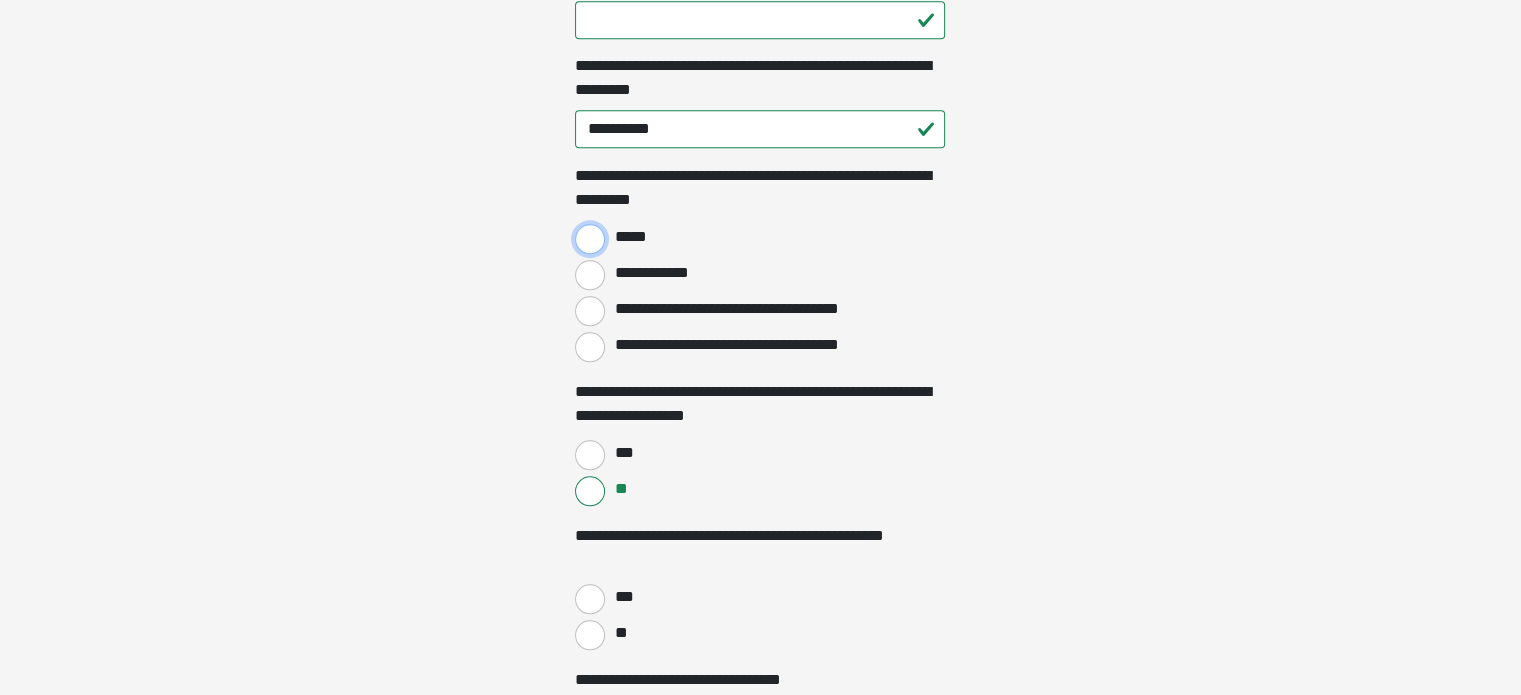 click on "*****" at bounding box center (590, 239) 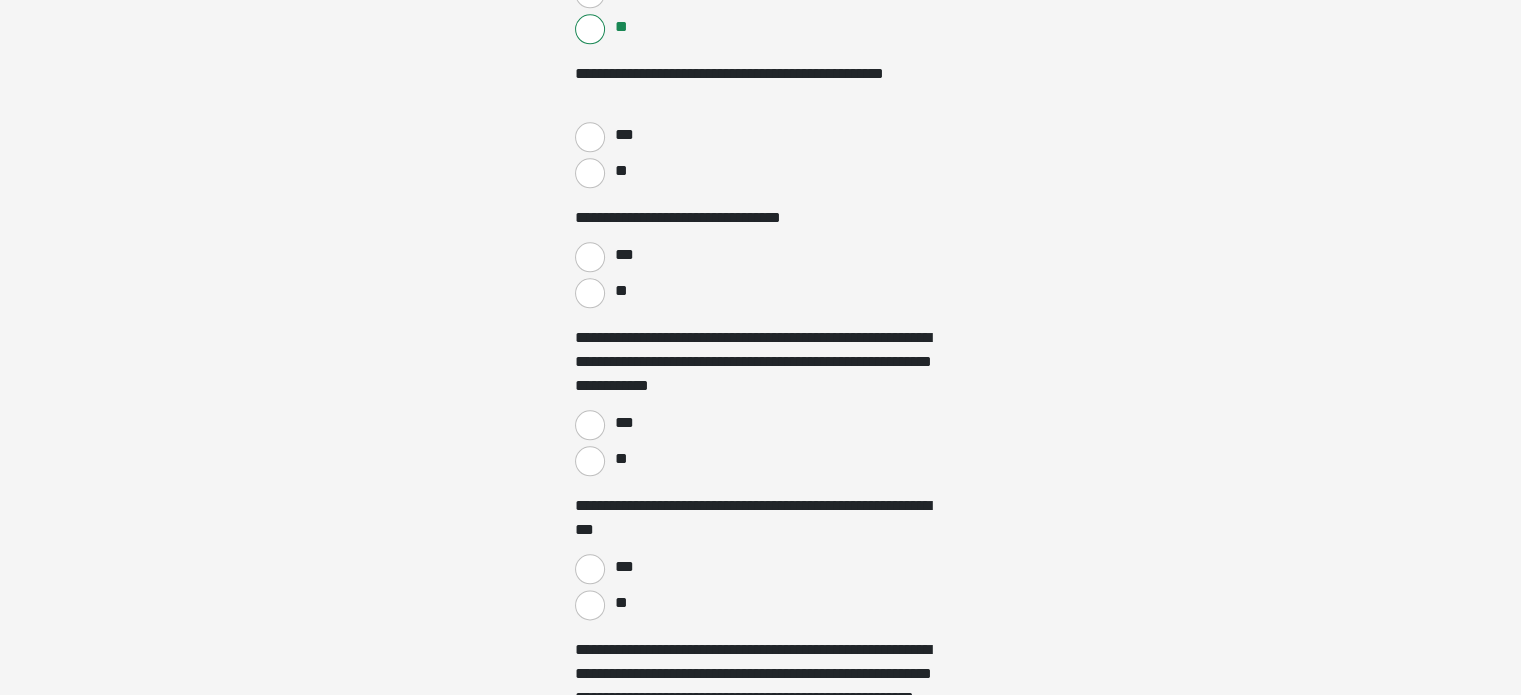 scroll, scrollTop: 2300, scrollLeft: 0, axis: vertical 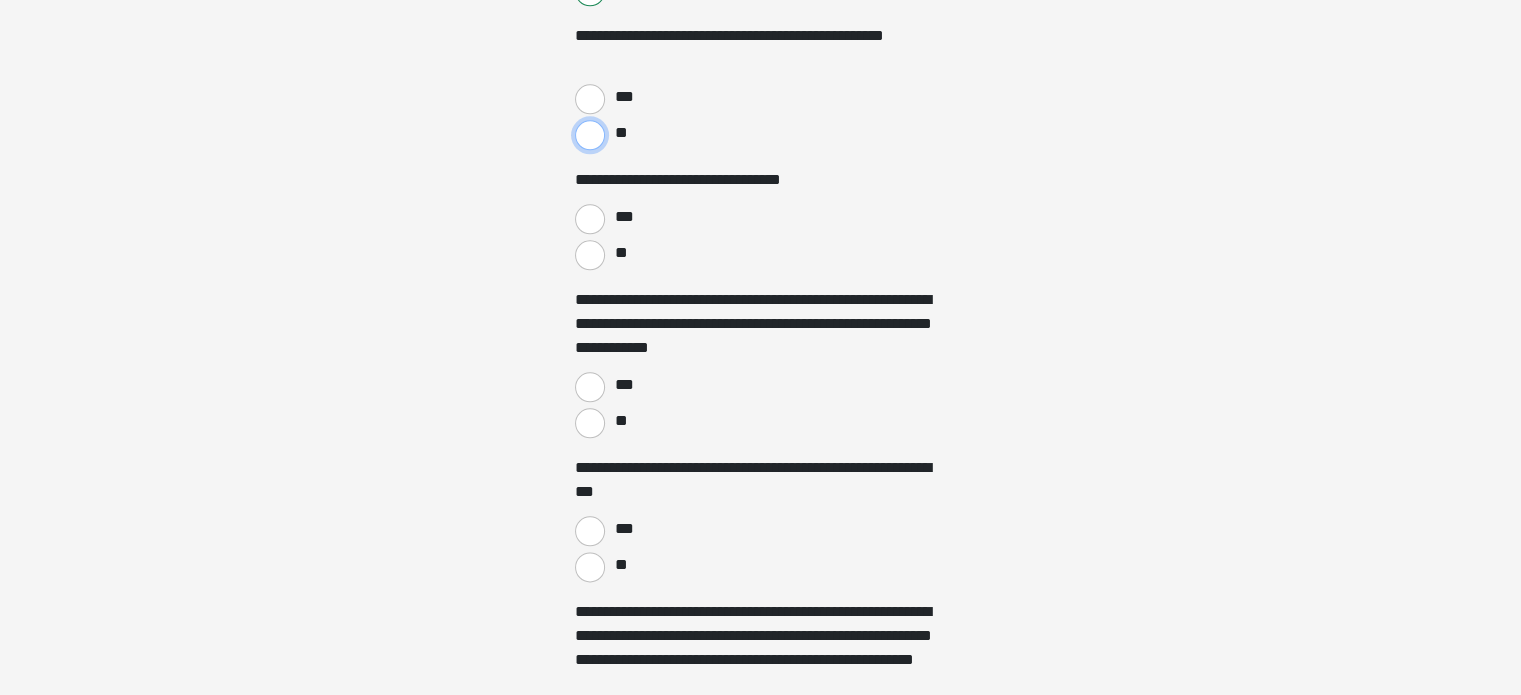 click on "**" at bounding box center [590, 135] 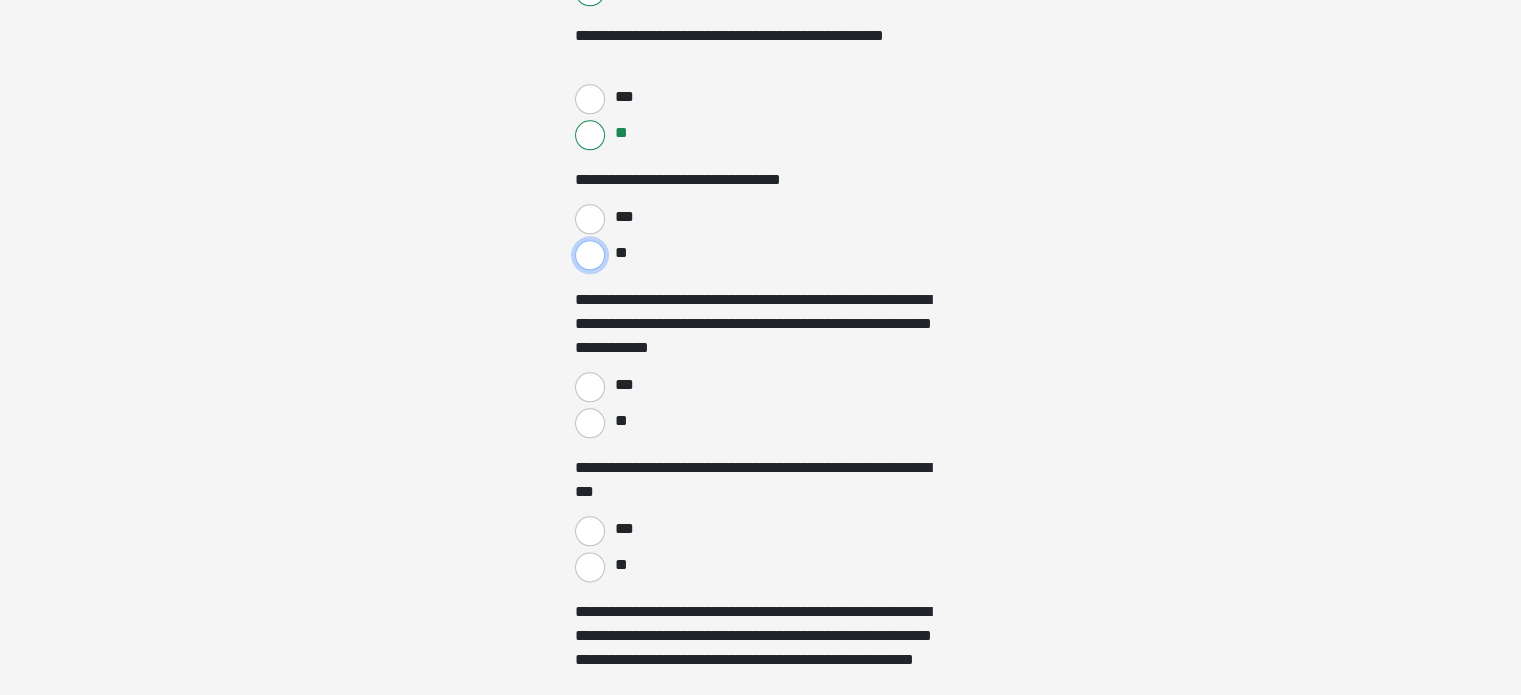 drag, startPoint x: 598, startPoint y: 254, endPoint x: 779, endPoint y: 249, distance: 181.06905 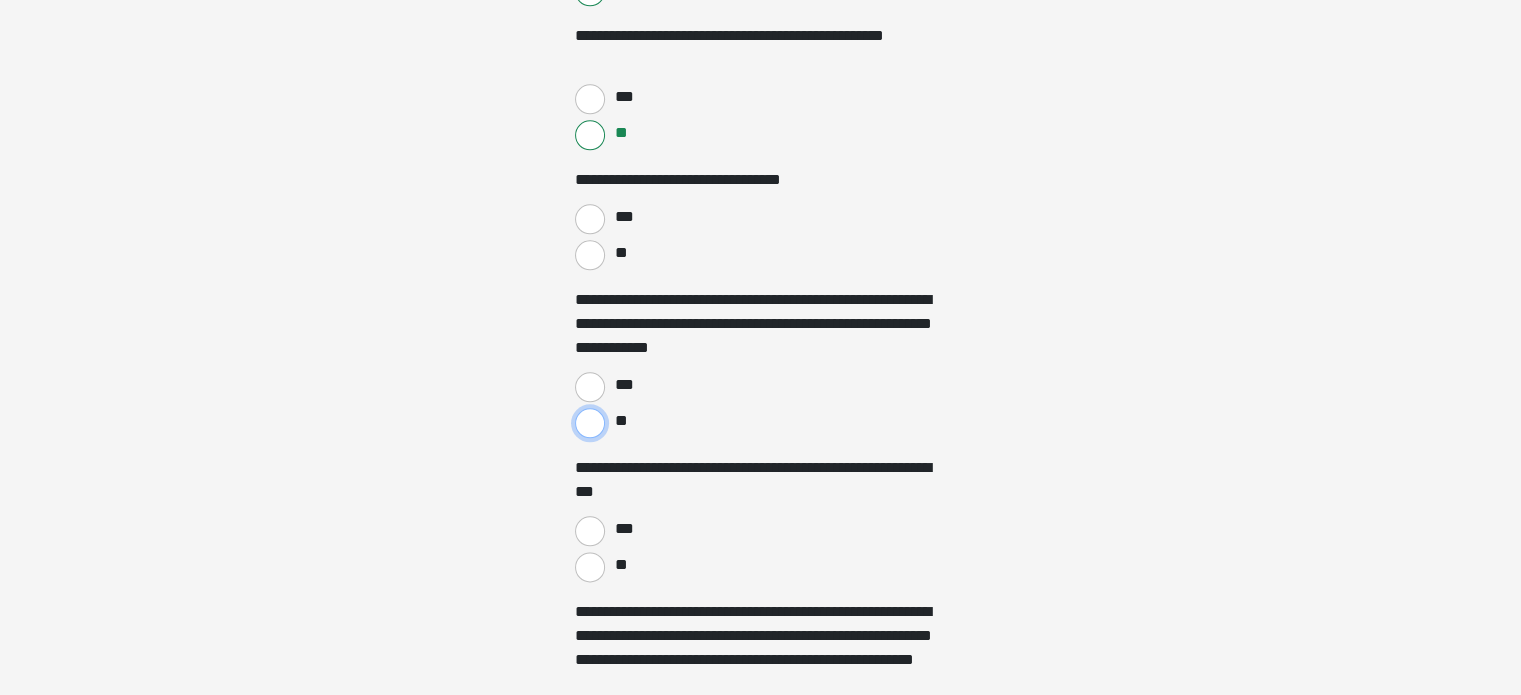 click on "**" at bounding box center (590, 423) 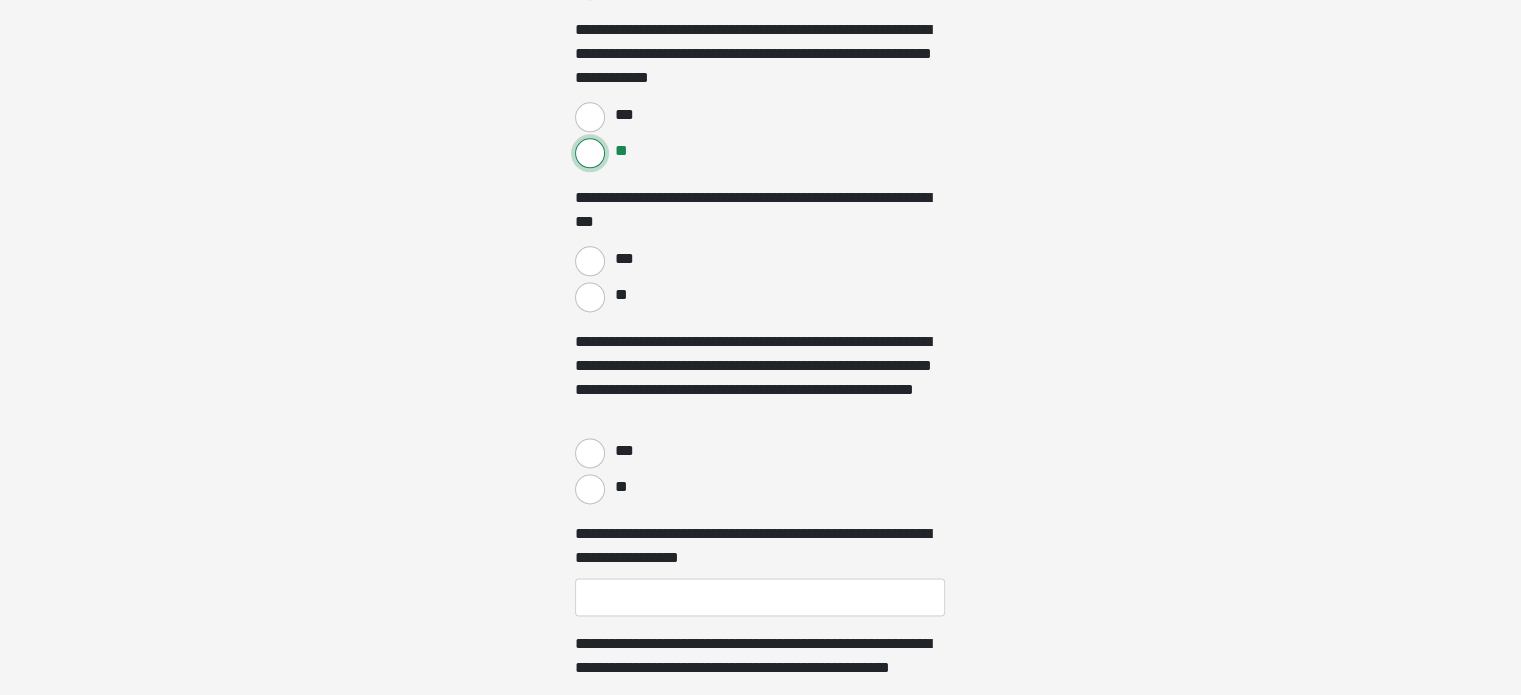 scroll, scrollTop: 2600, scrollLeft: 0, axis: vertical 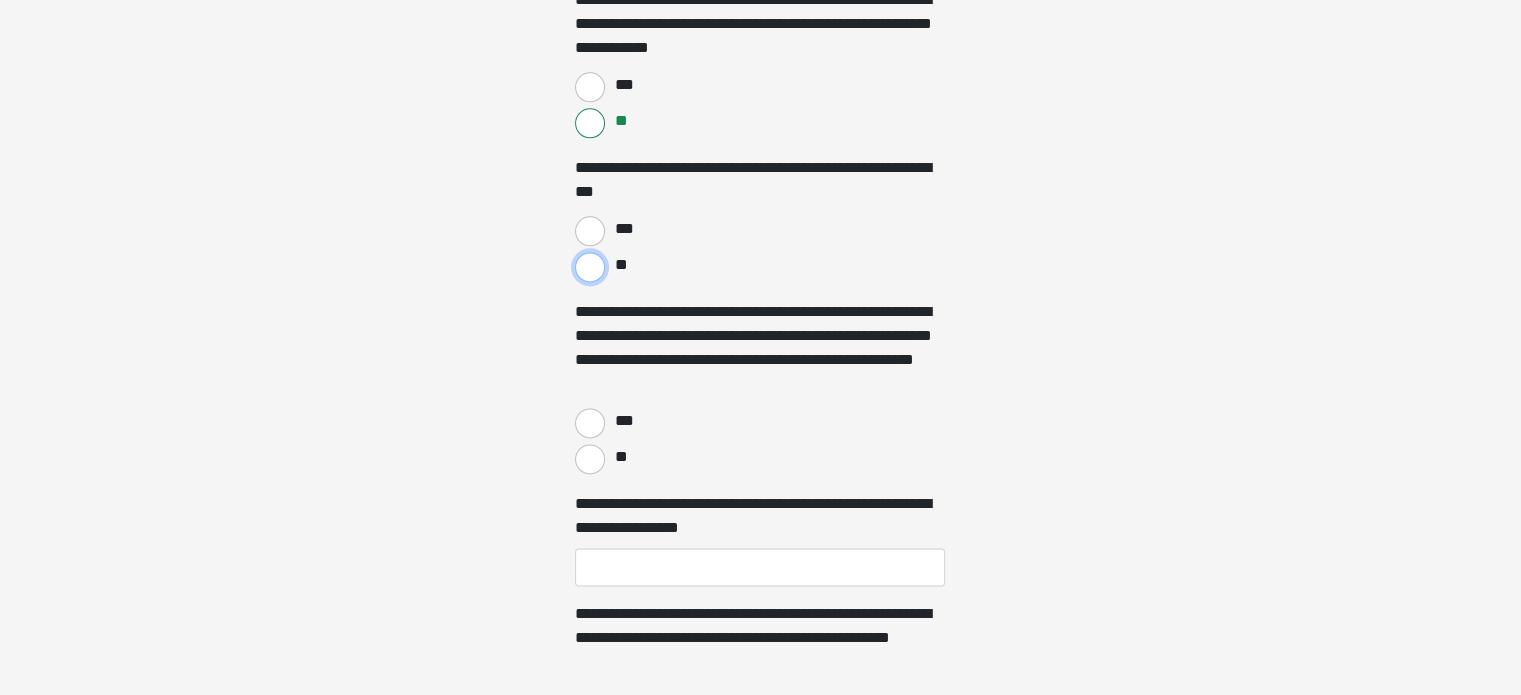 drag, startPoint x: 588, startPoint y: 269, endPoint x: 604, endPoint y: 268, distance: 16.03122 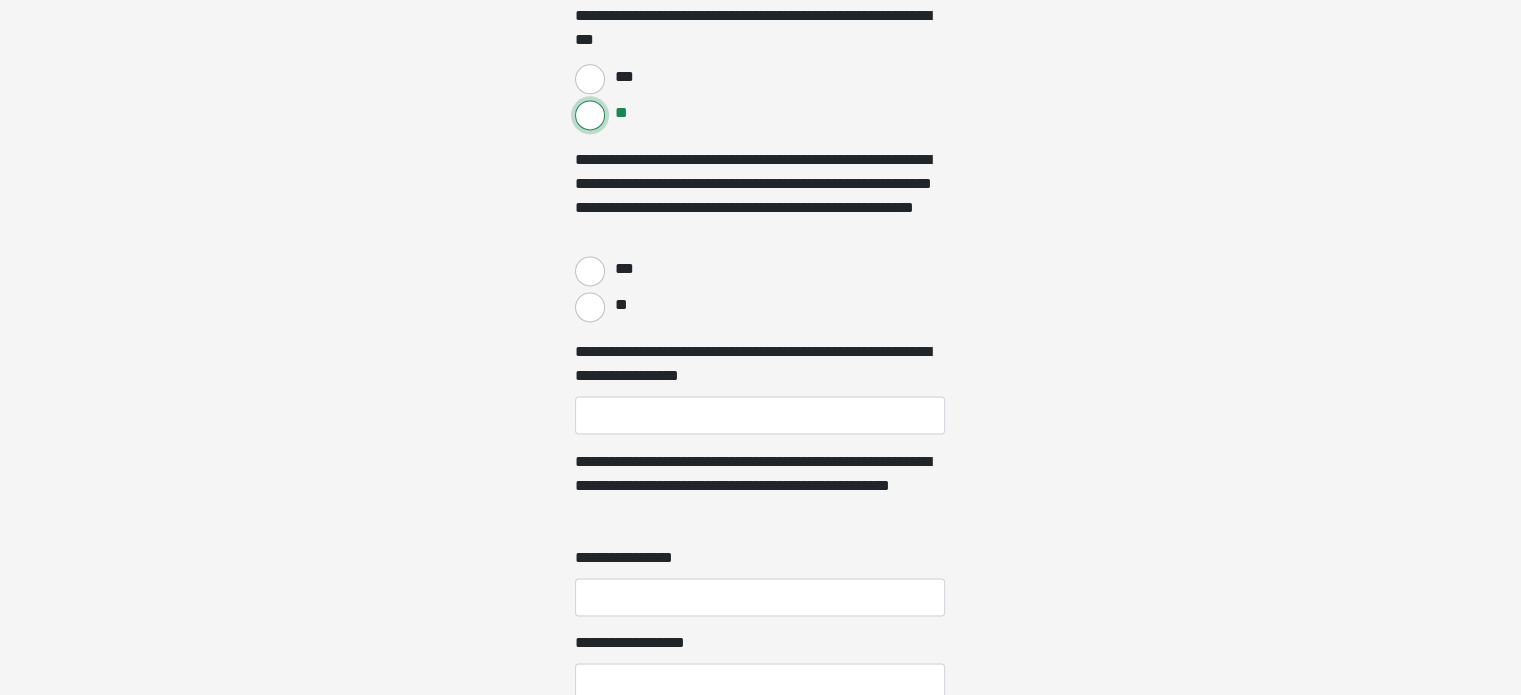 scroll, scrollTop: 2800, scrollLeft: 0, axis: vertical 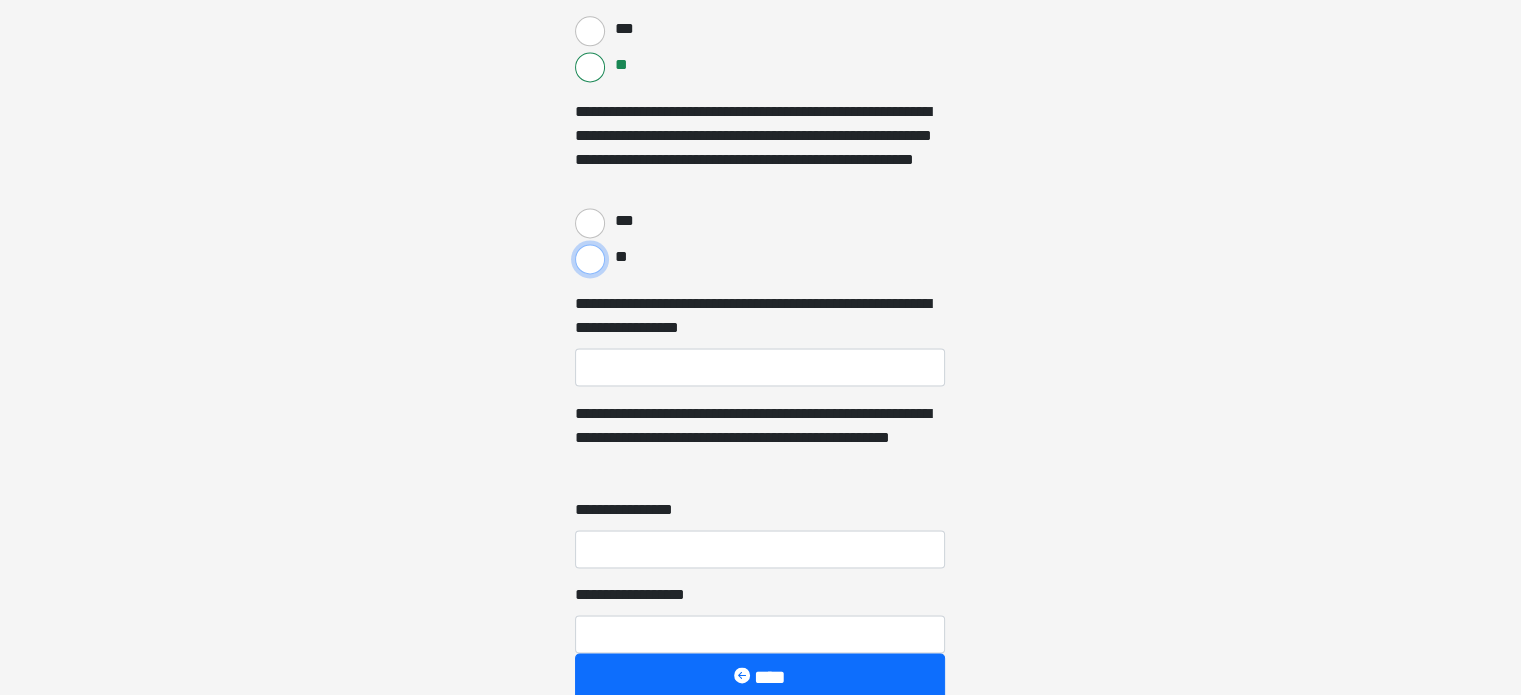 click on "**" at bounding box center (590, 259) 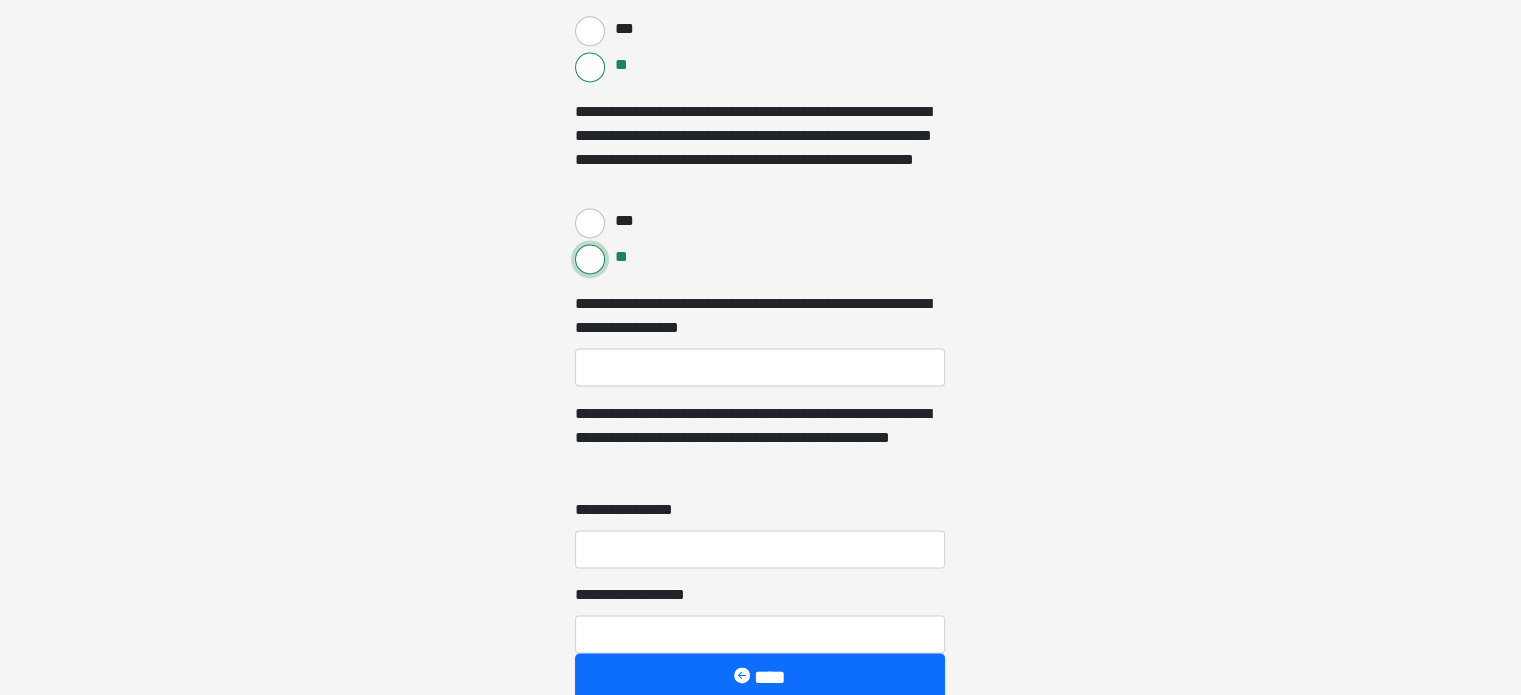 scroll, scrollTop: 2980, scrollLeft: 0, axis: vertical 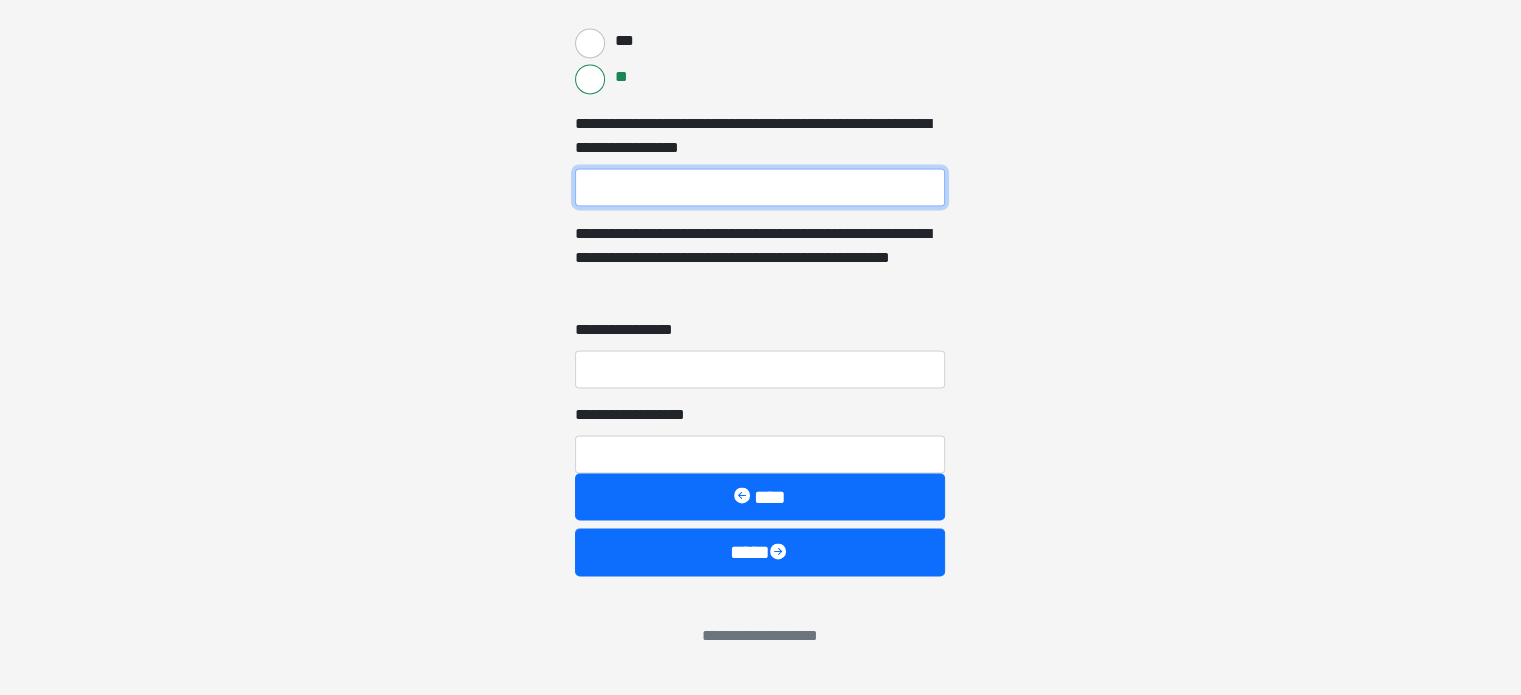 click on "**********" at bounding box center [760, 187] 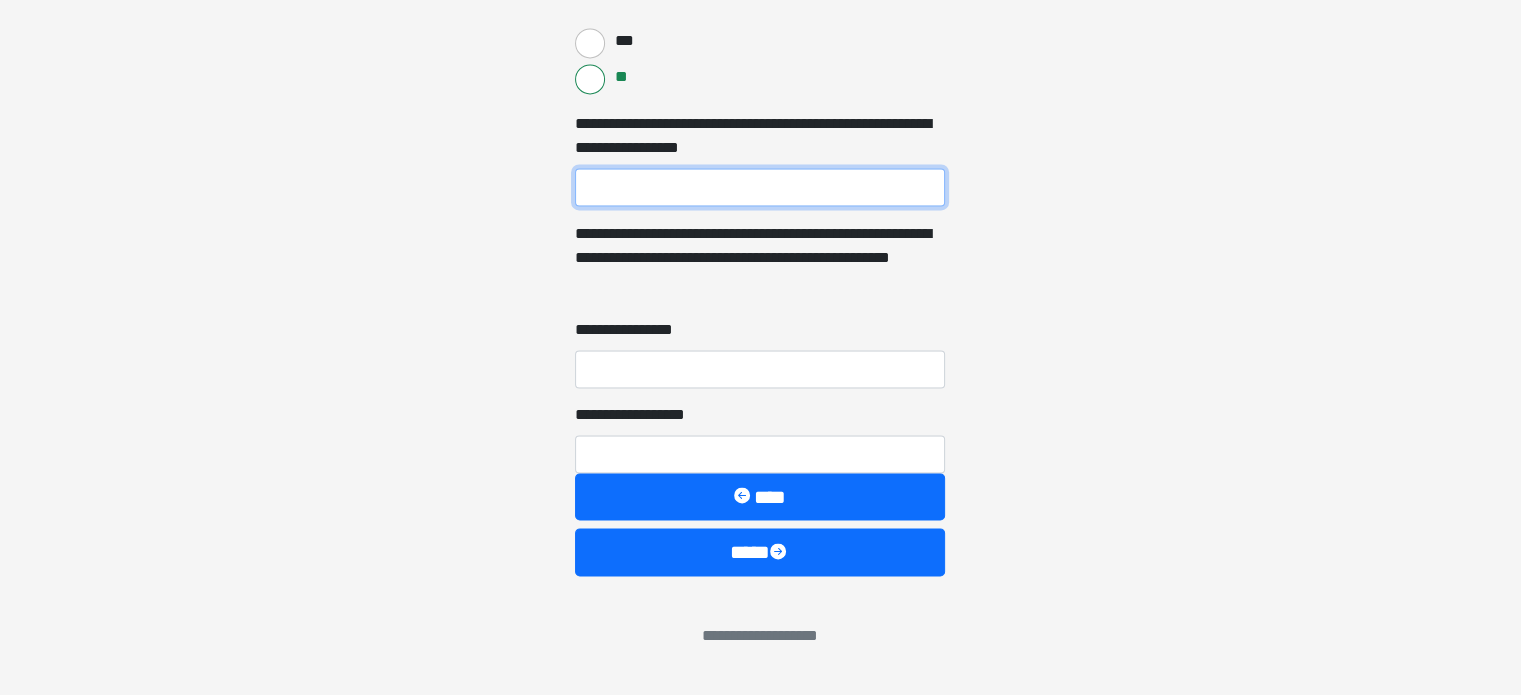 click on "*" at bounding box center (760, 187) 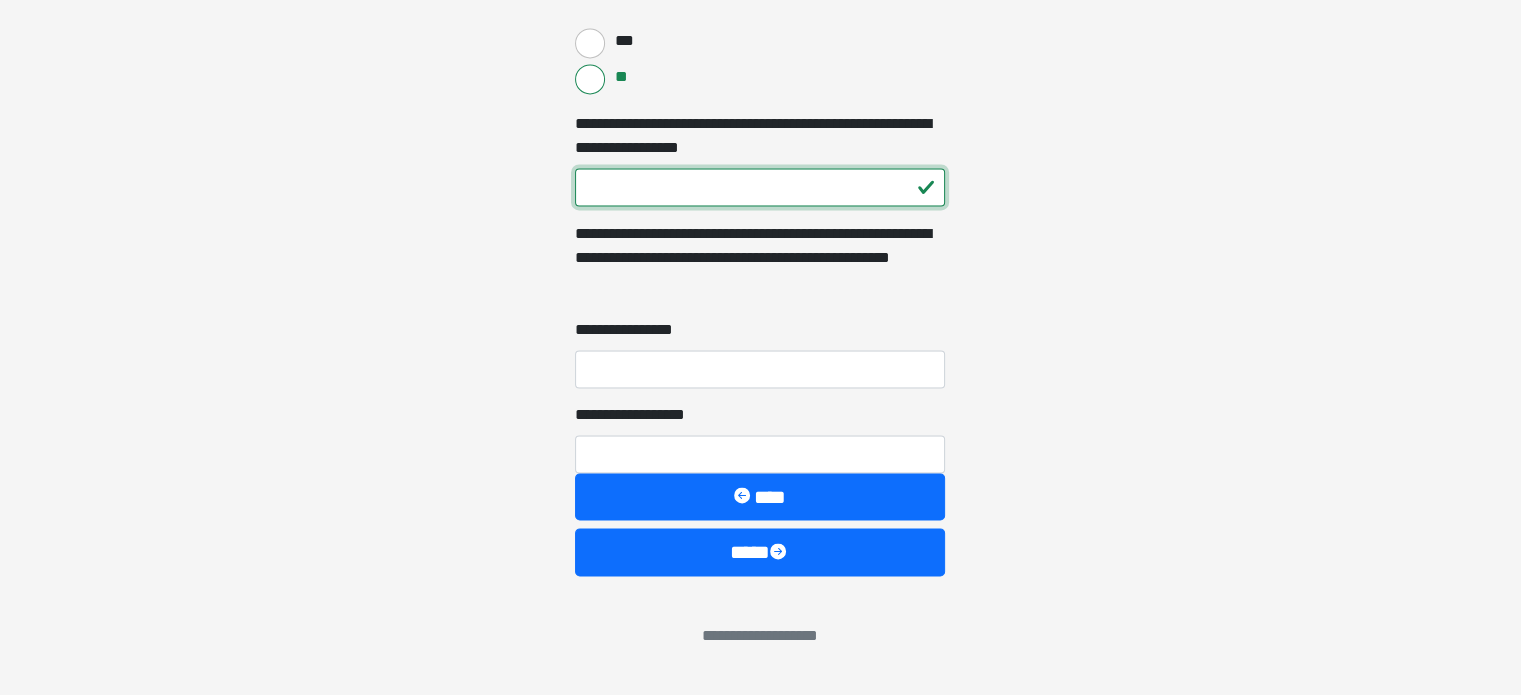type on "***" 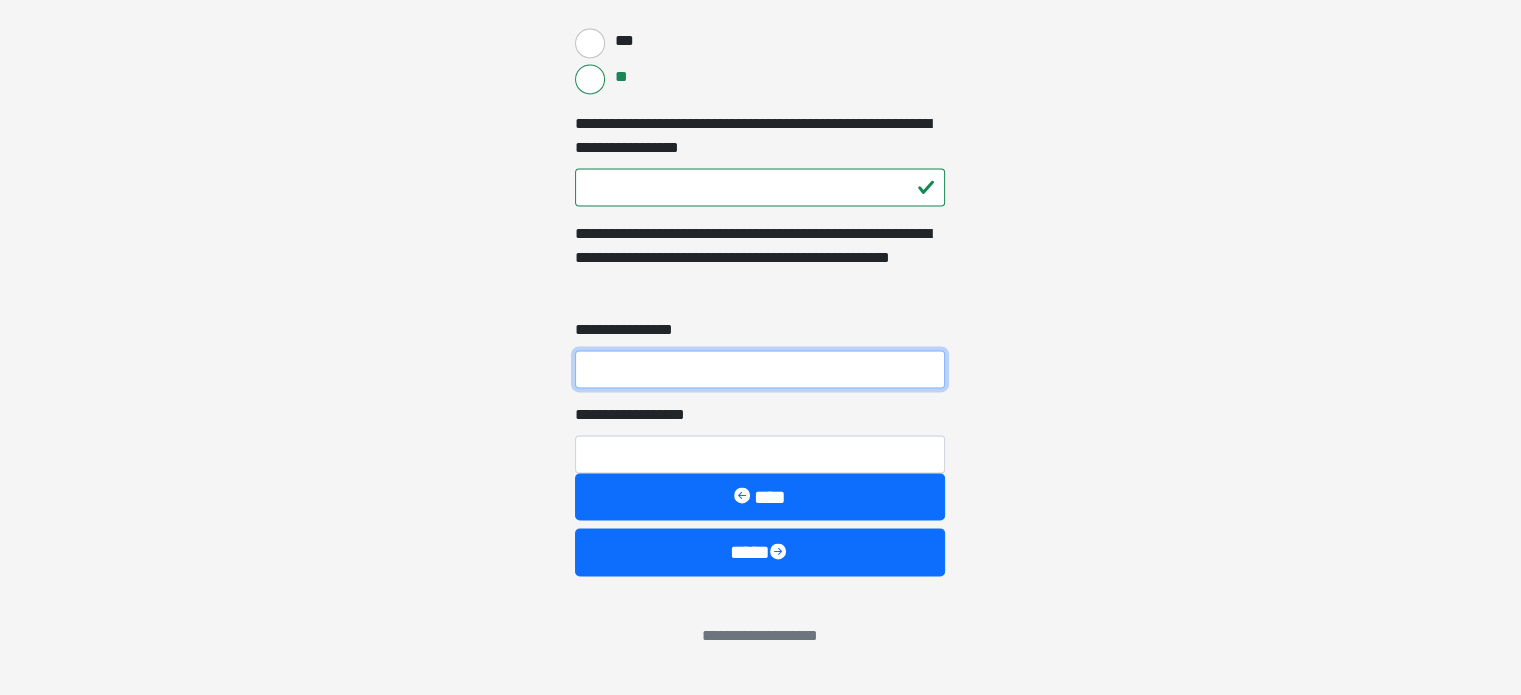 click on "**********" at bounding box center [760, 369] 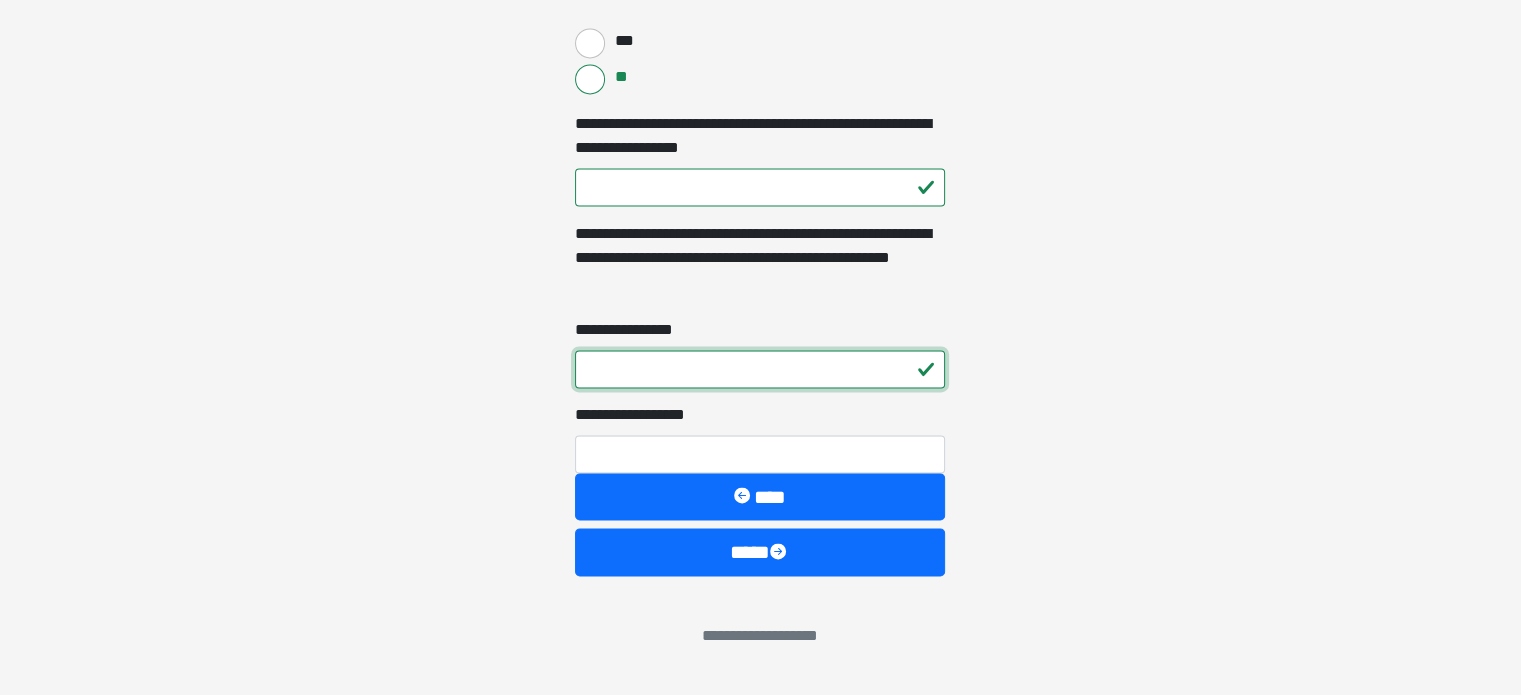 type on "*" 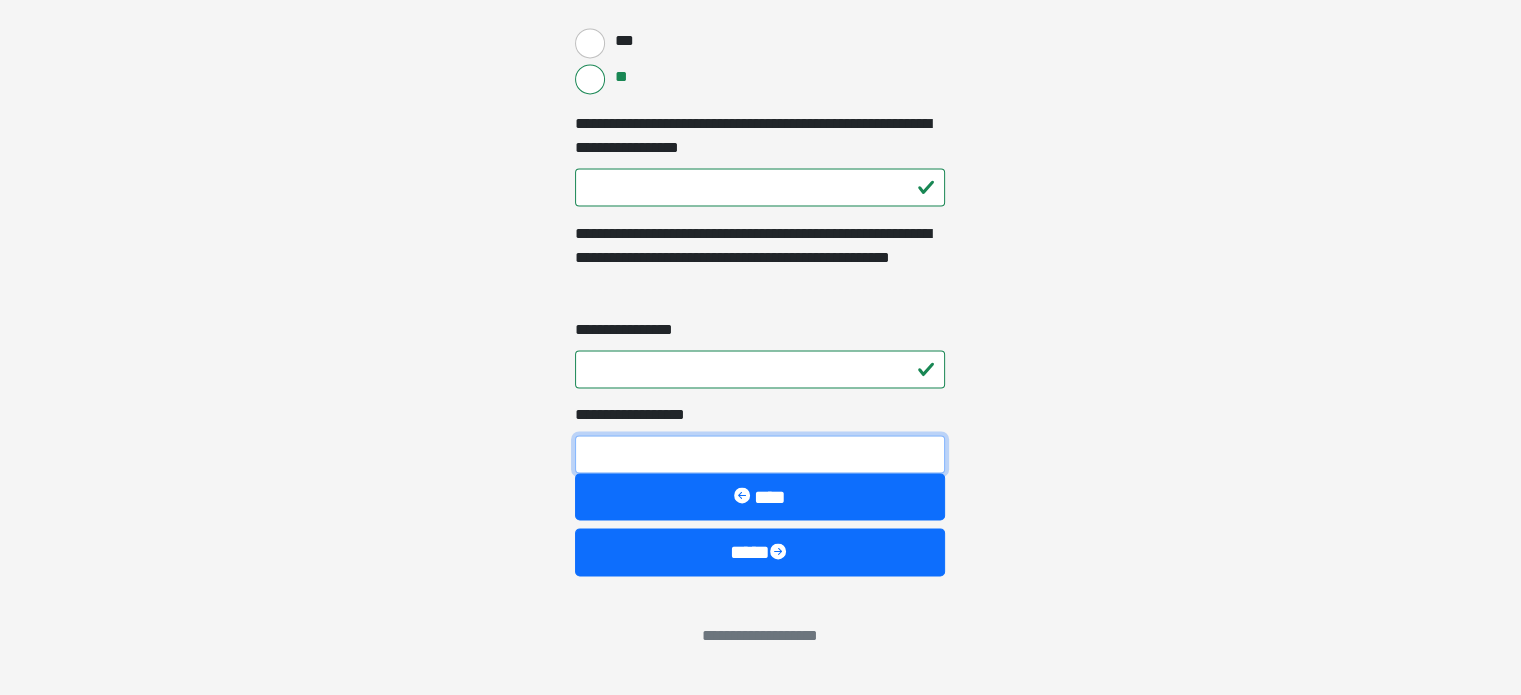 click on "**********" at bounding box center [760, 454] 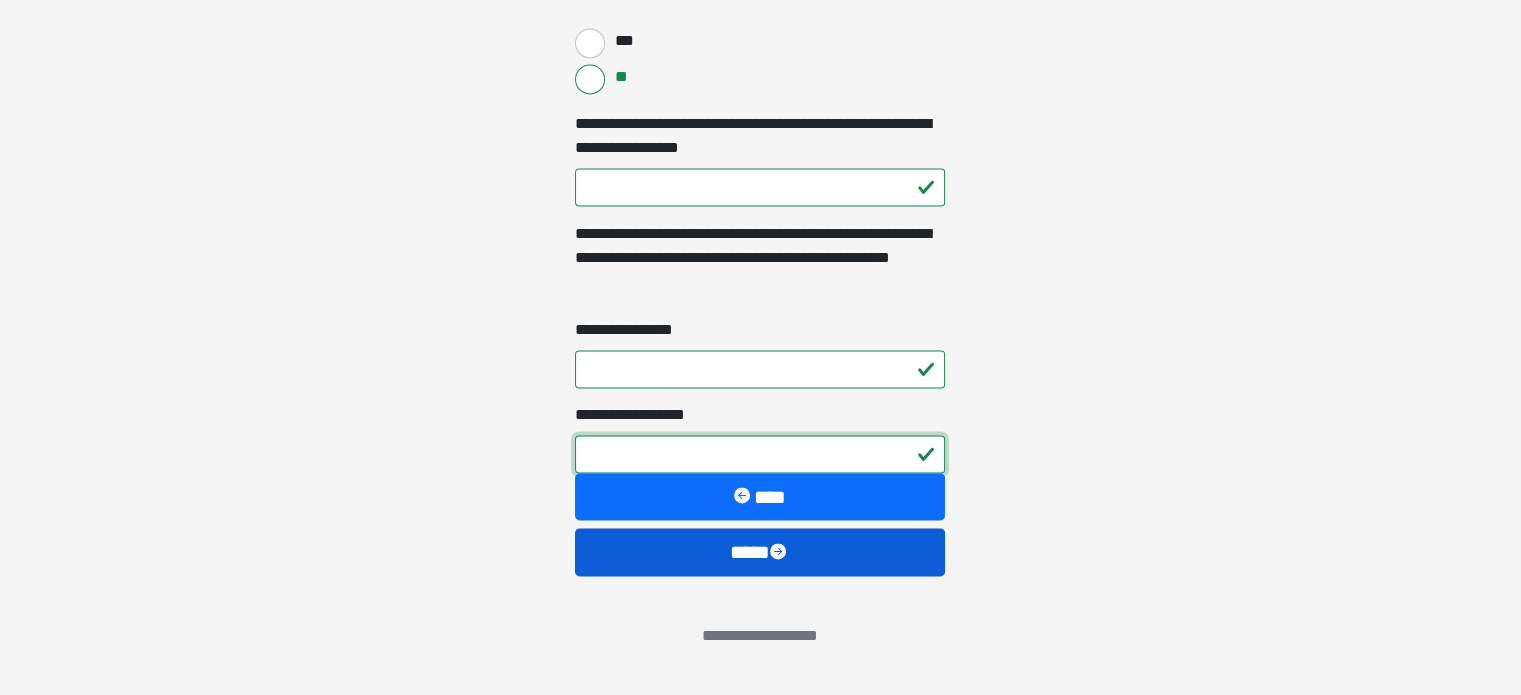 type on "*" 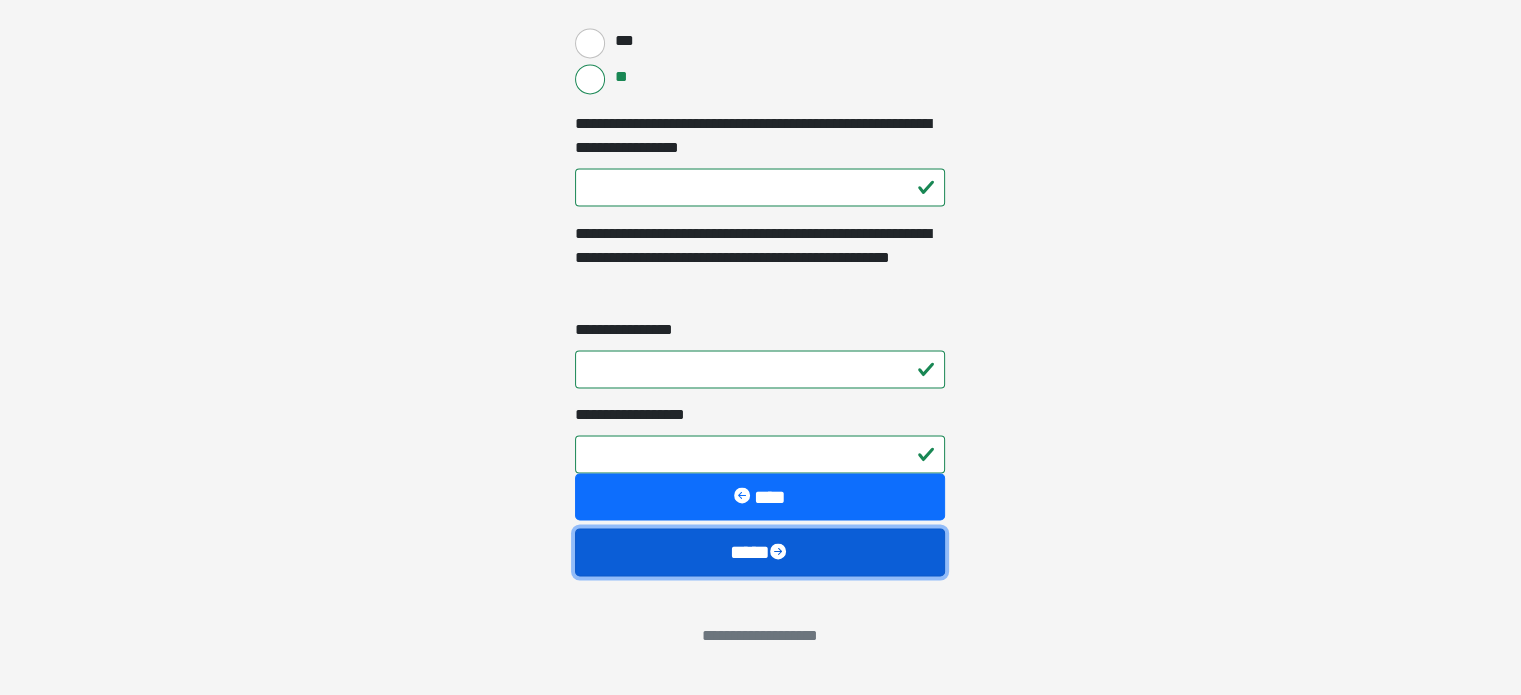 click on "****" at bounding box center (760, 552) 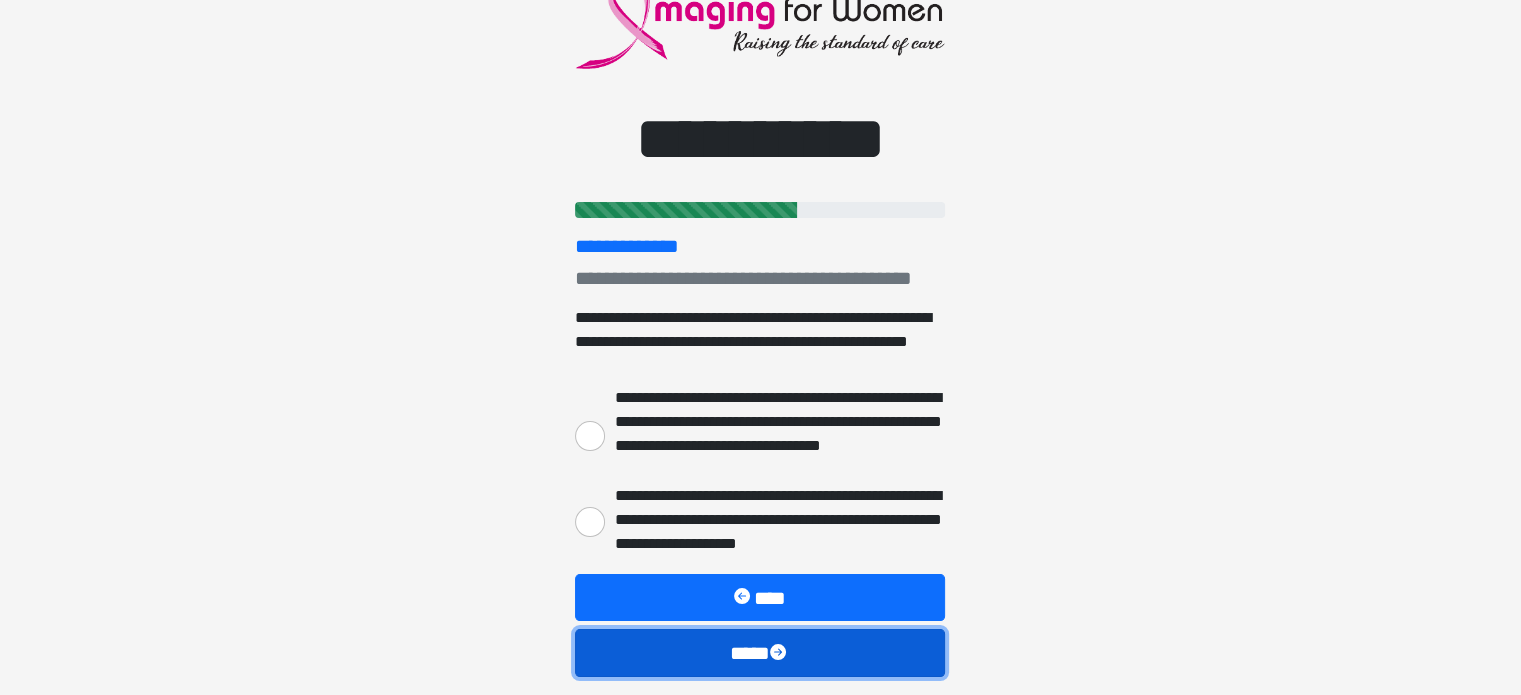 scroll, scrollTop: 164, scrollLeft: 0, axis: vertical 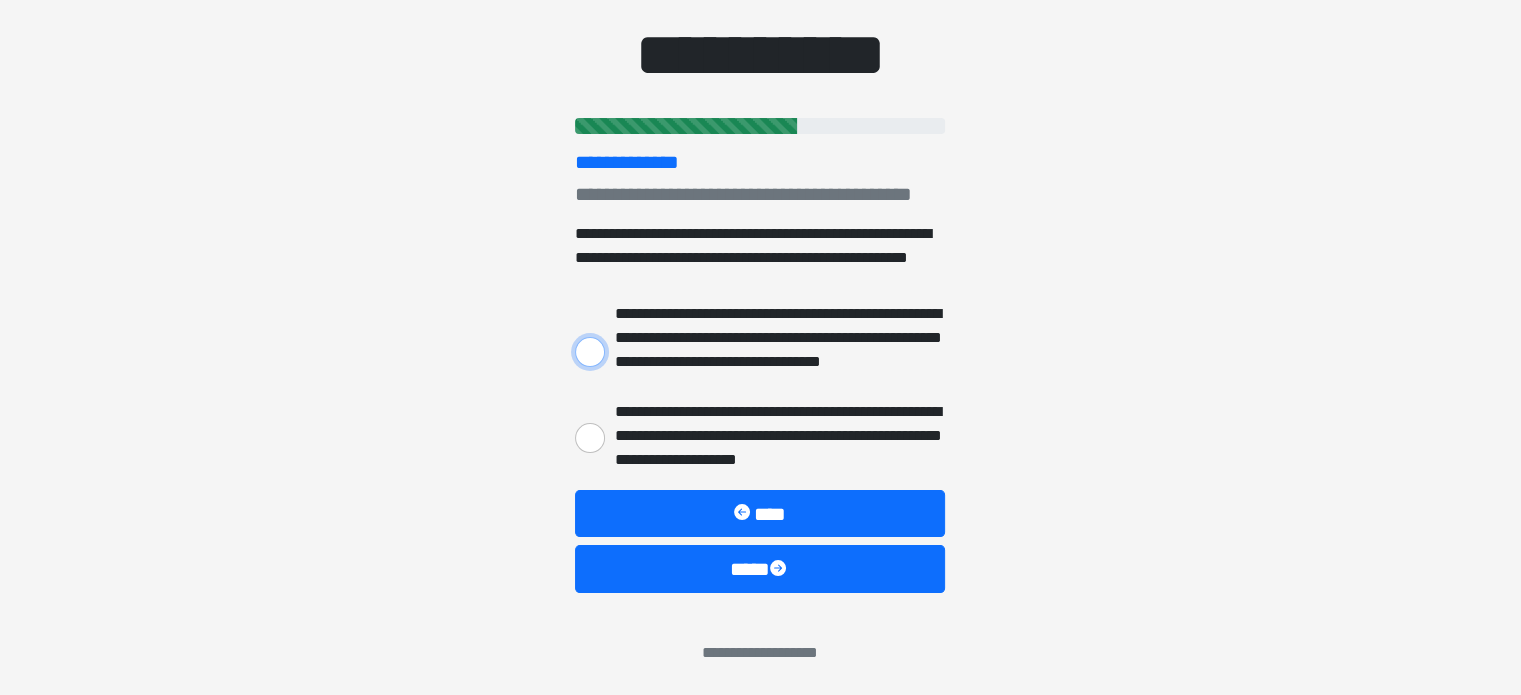 click on "**********" at bounding box center [590, 352] 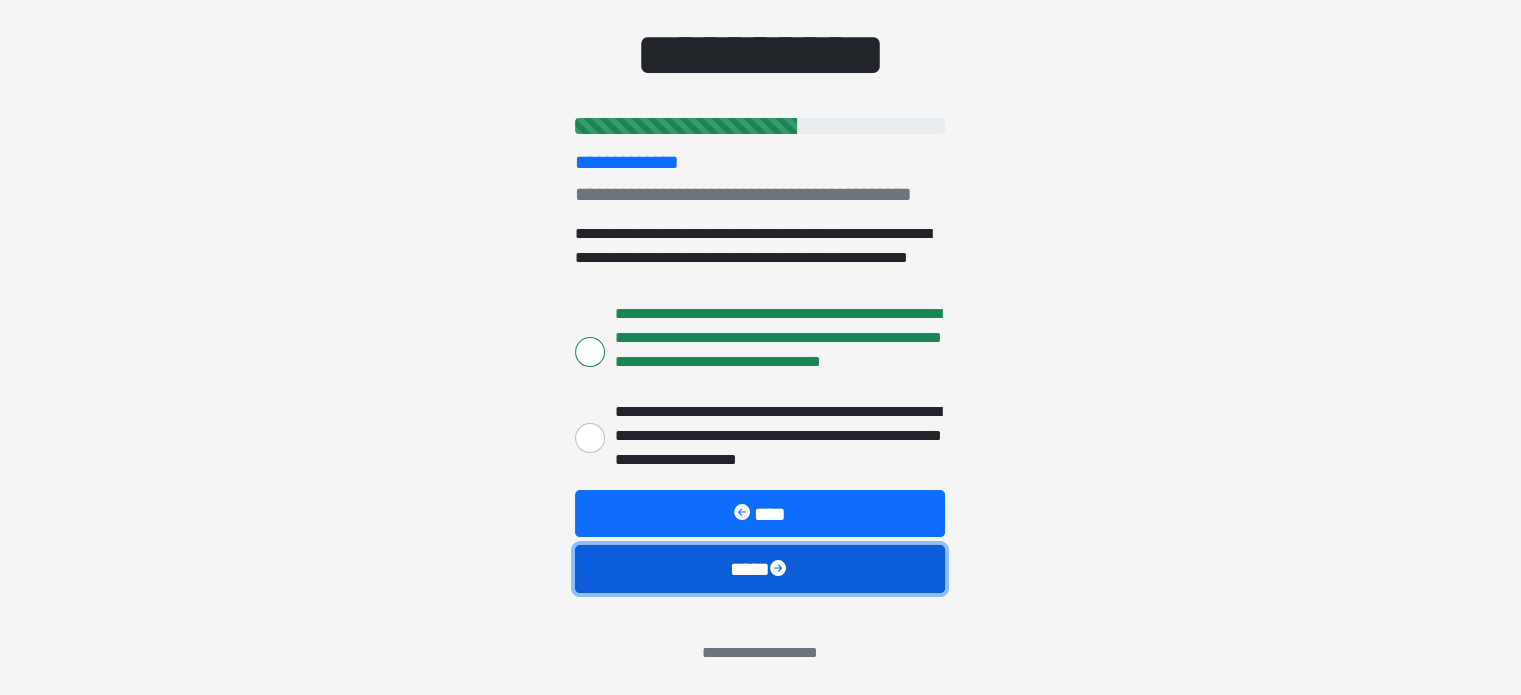 click on "****" at bounding box center (760, 569) 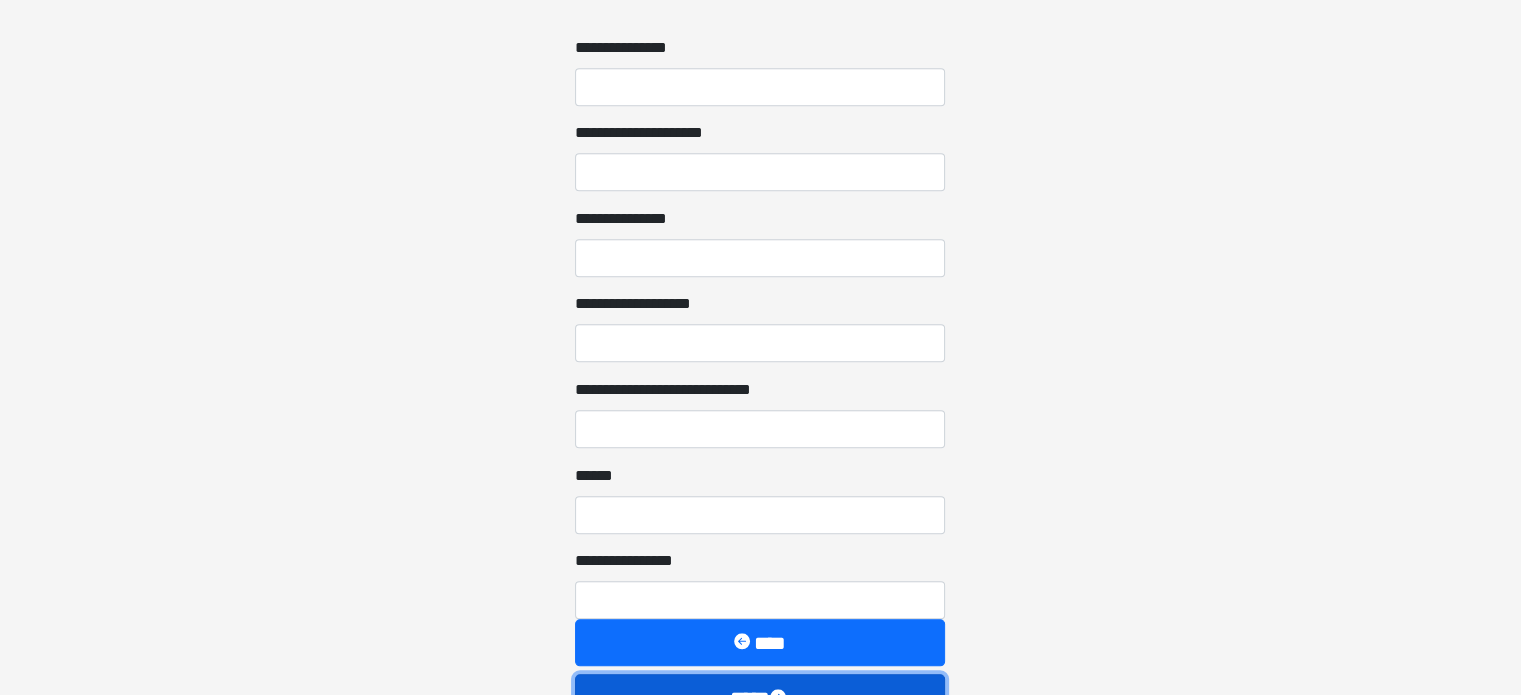 scroll, scrollTop: 1700, scrollLeft: 0, axis: vertical 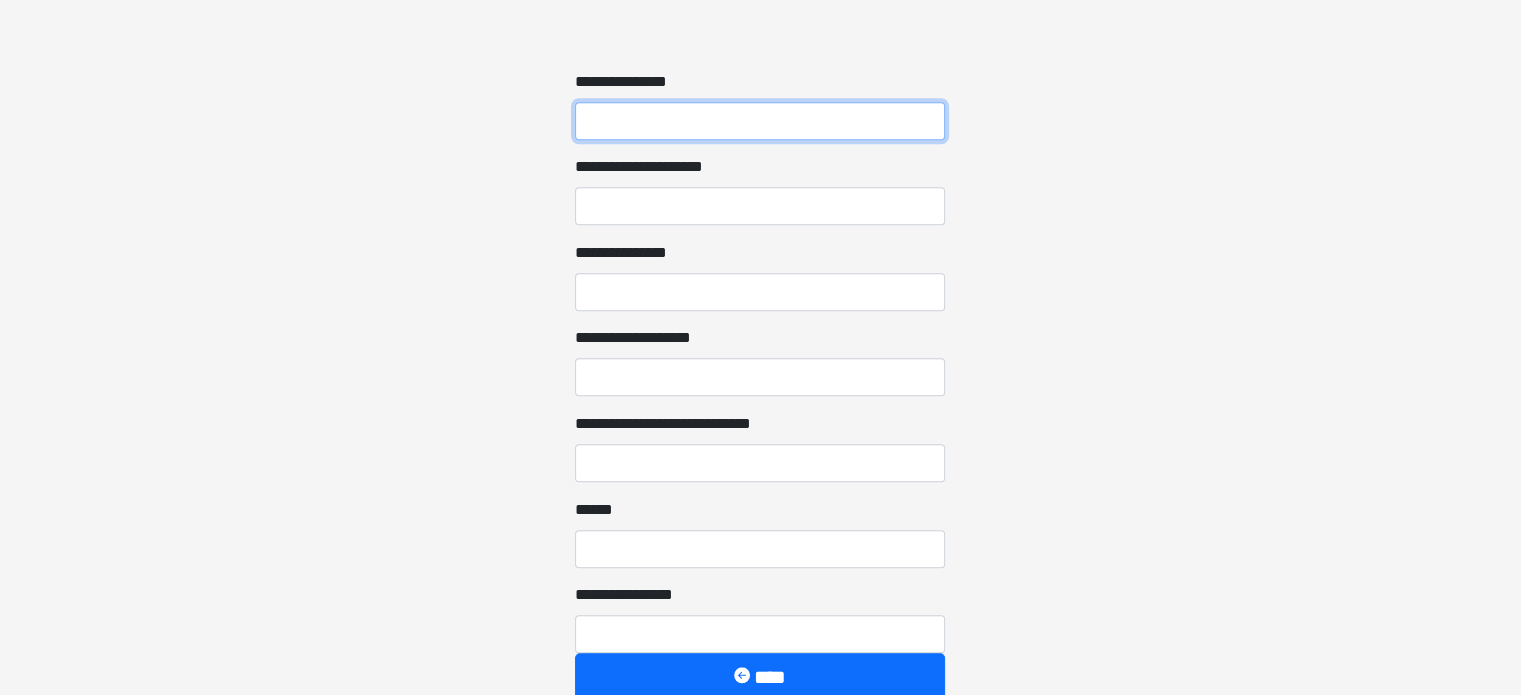 click on "**********" at bounding box center (760, 121) 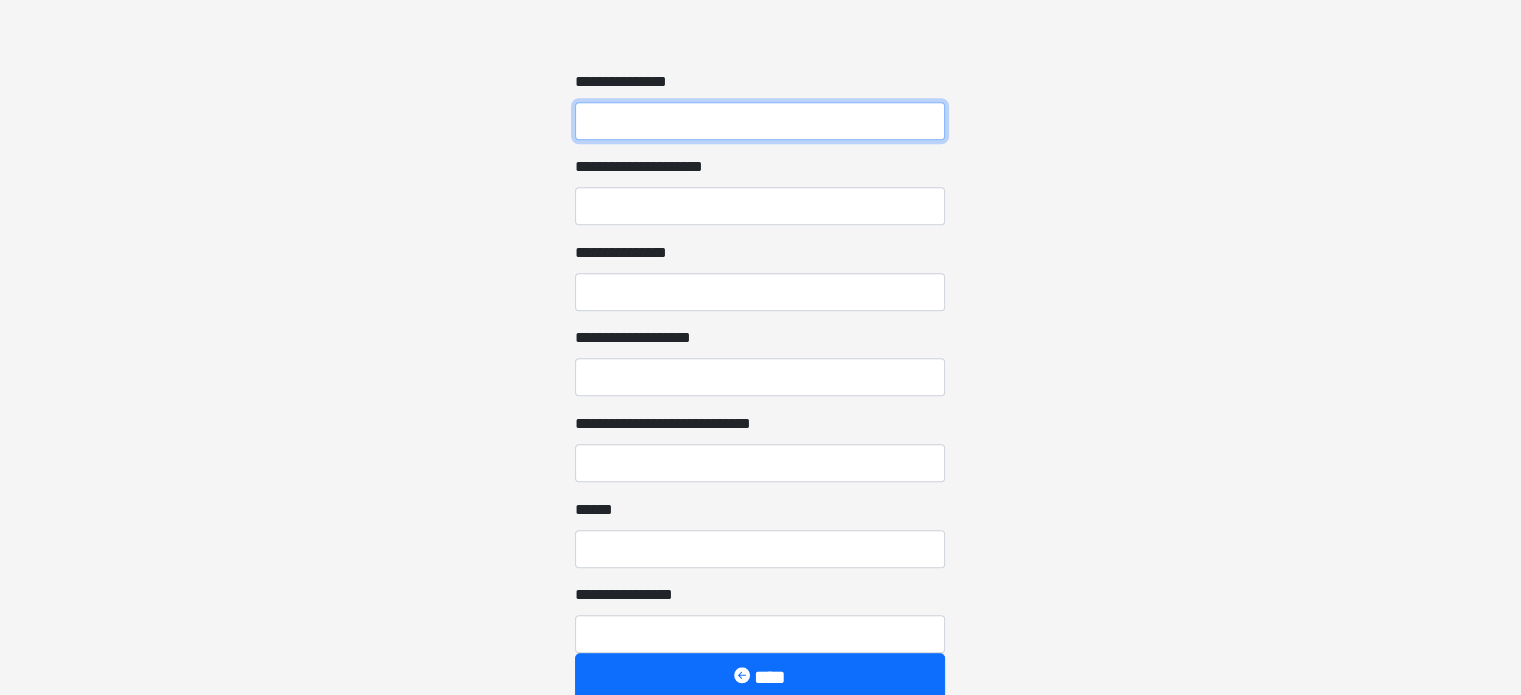 type on "**********" 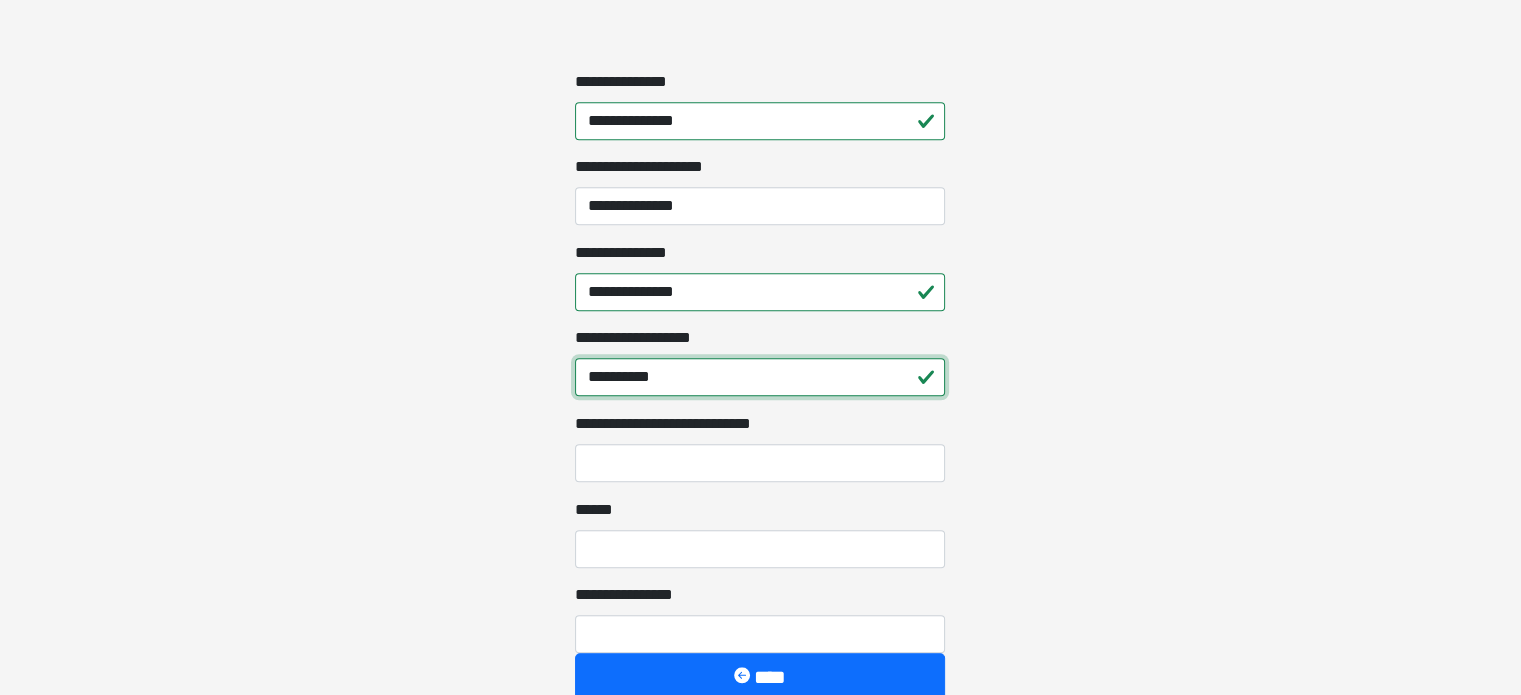 click on "**********" at bounding box center [760, 377] 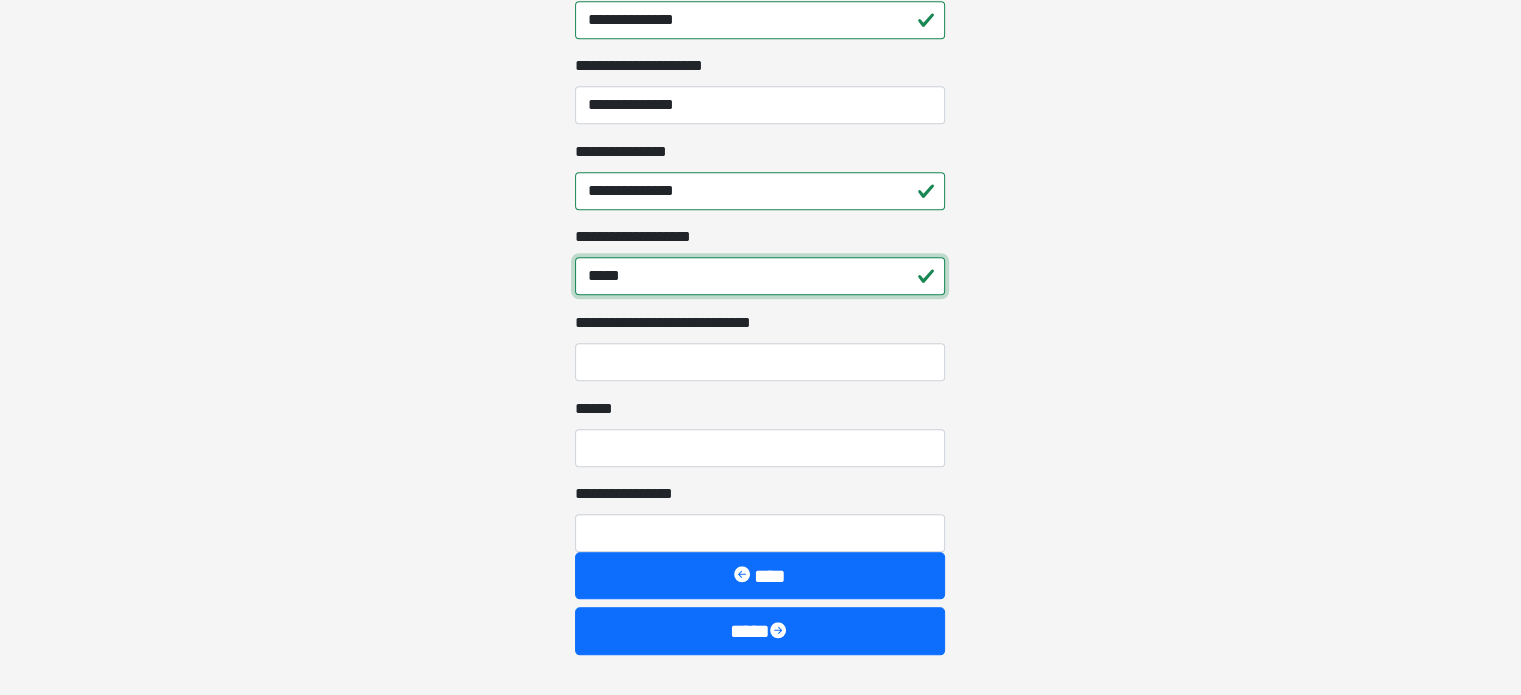 scroll, scrollTop: 1880, scrollLeft: 0, axis: vertical 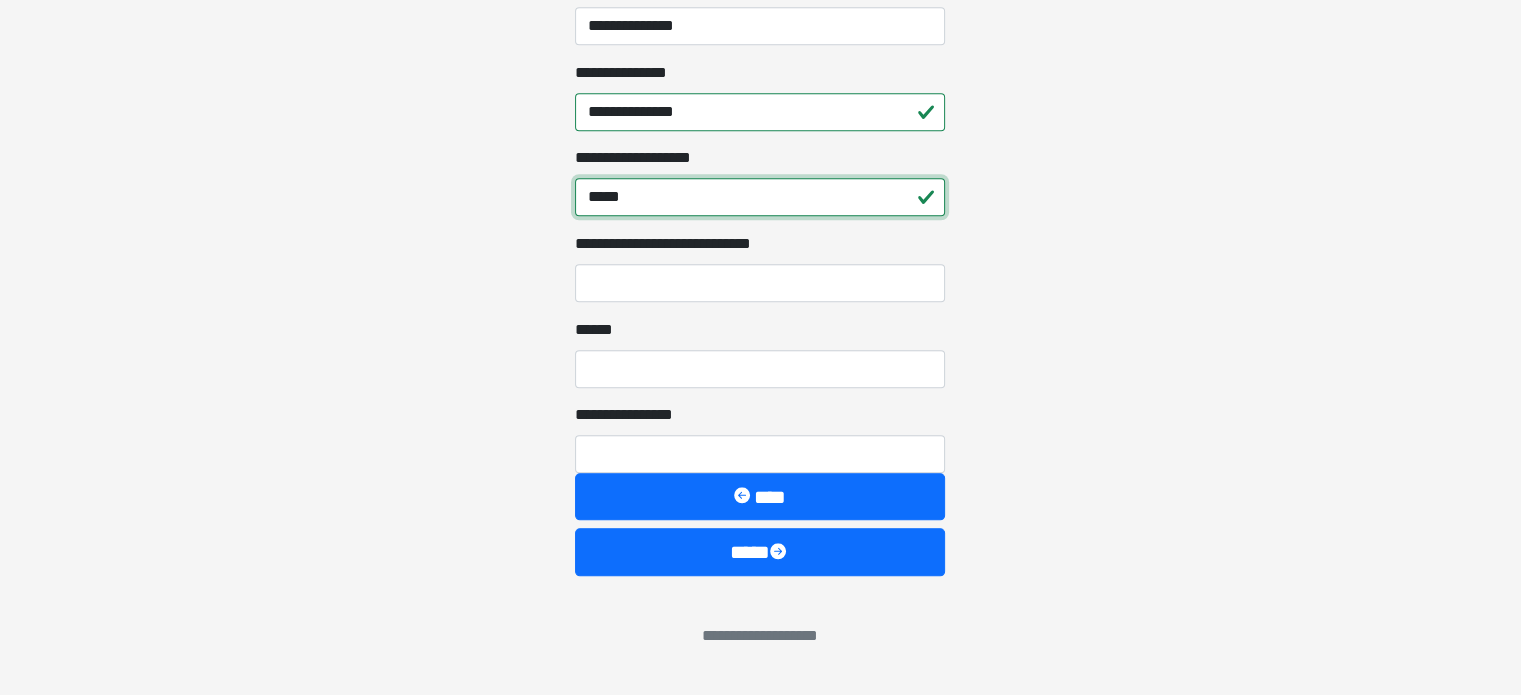 type on "*****" 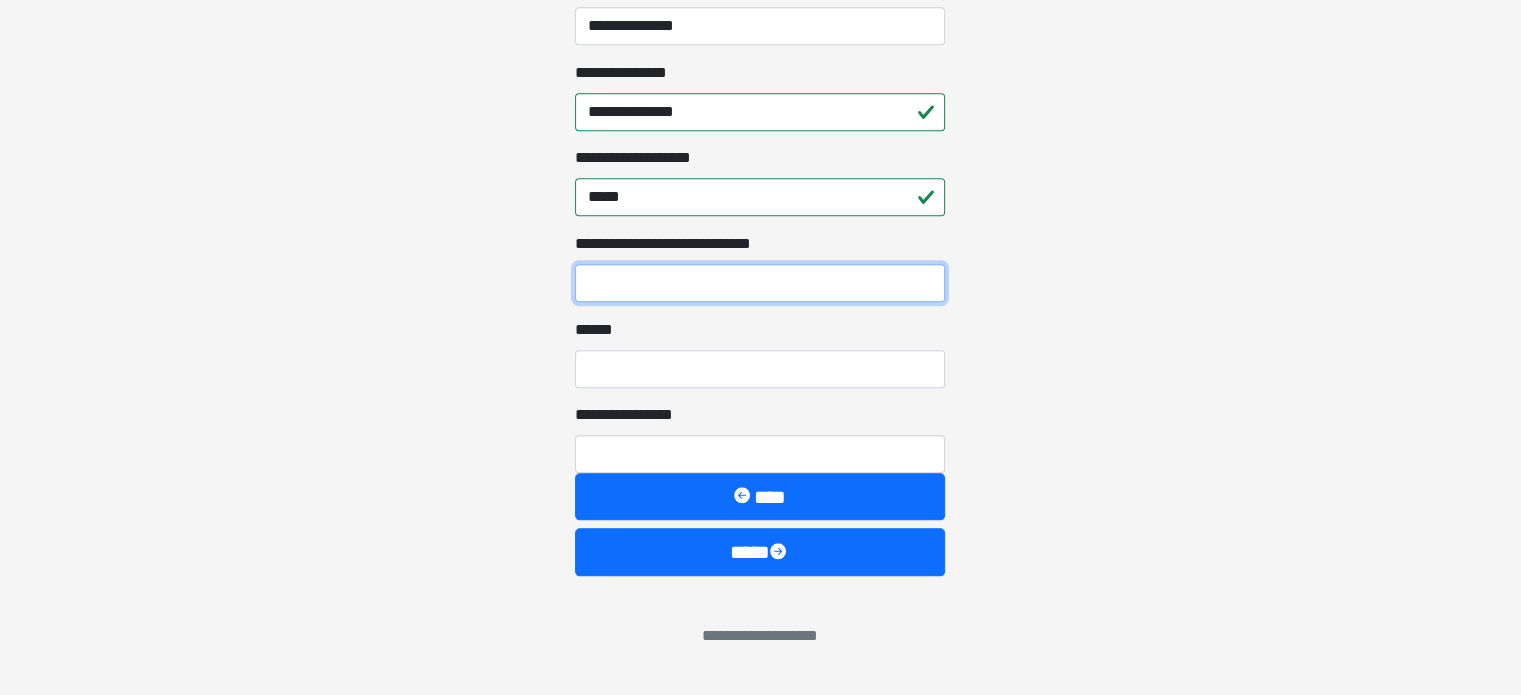 click on "**********" at bounding box center (760, 283) 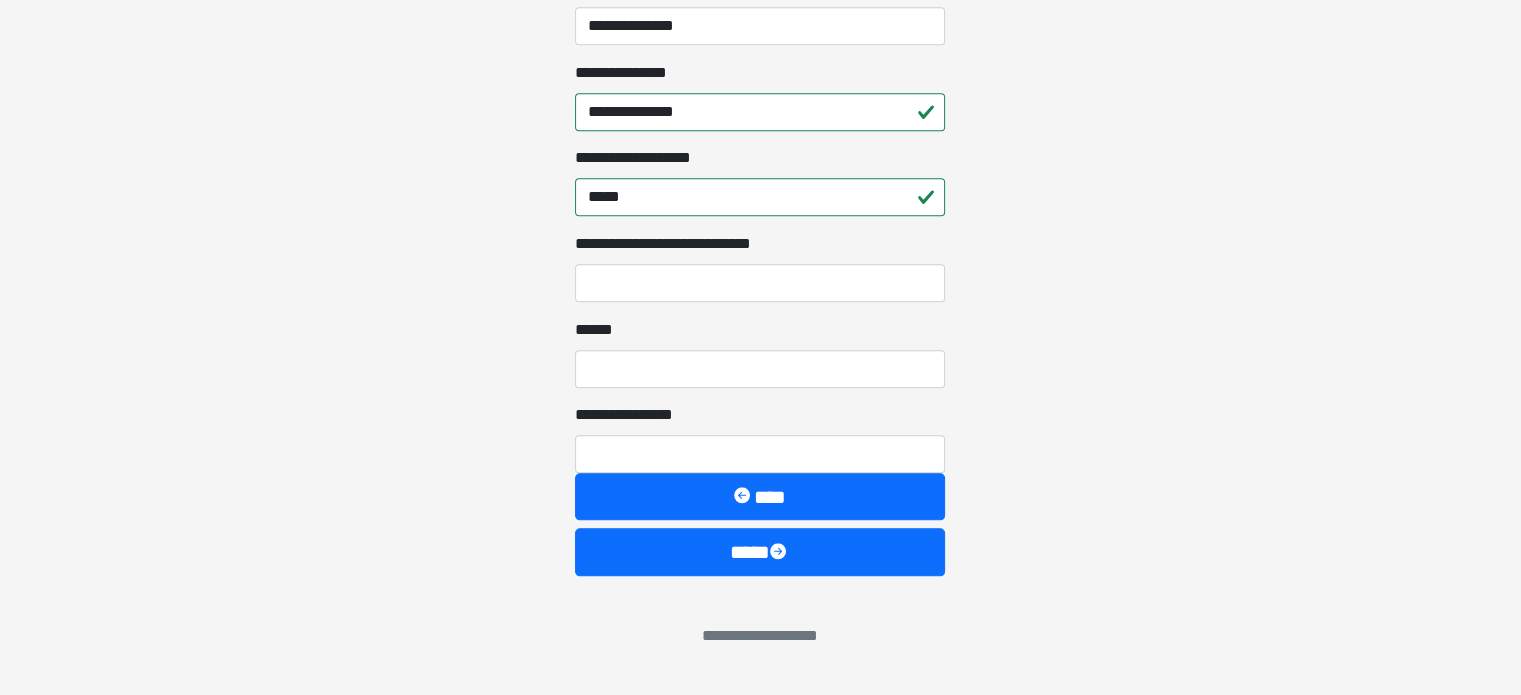 type on "**********" 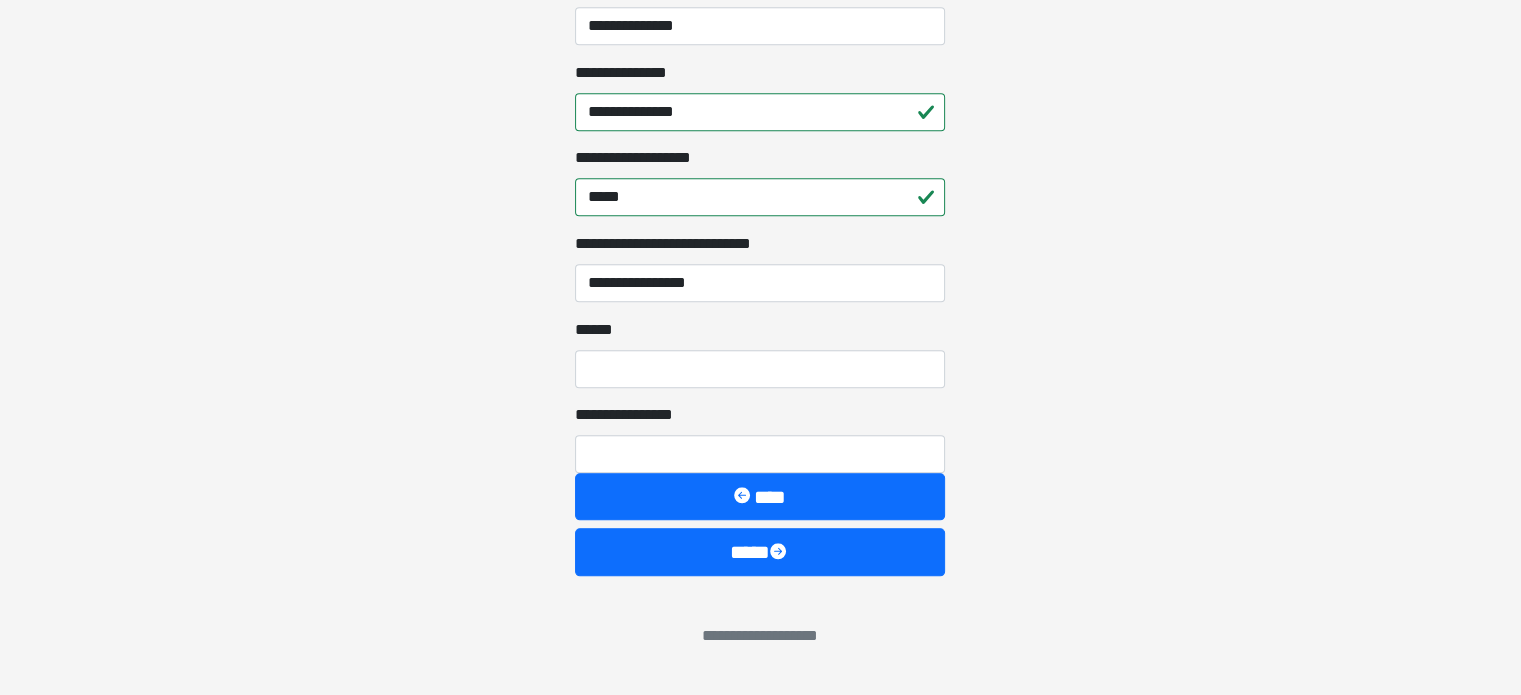 type on "***" 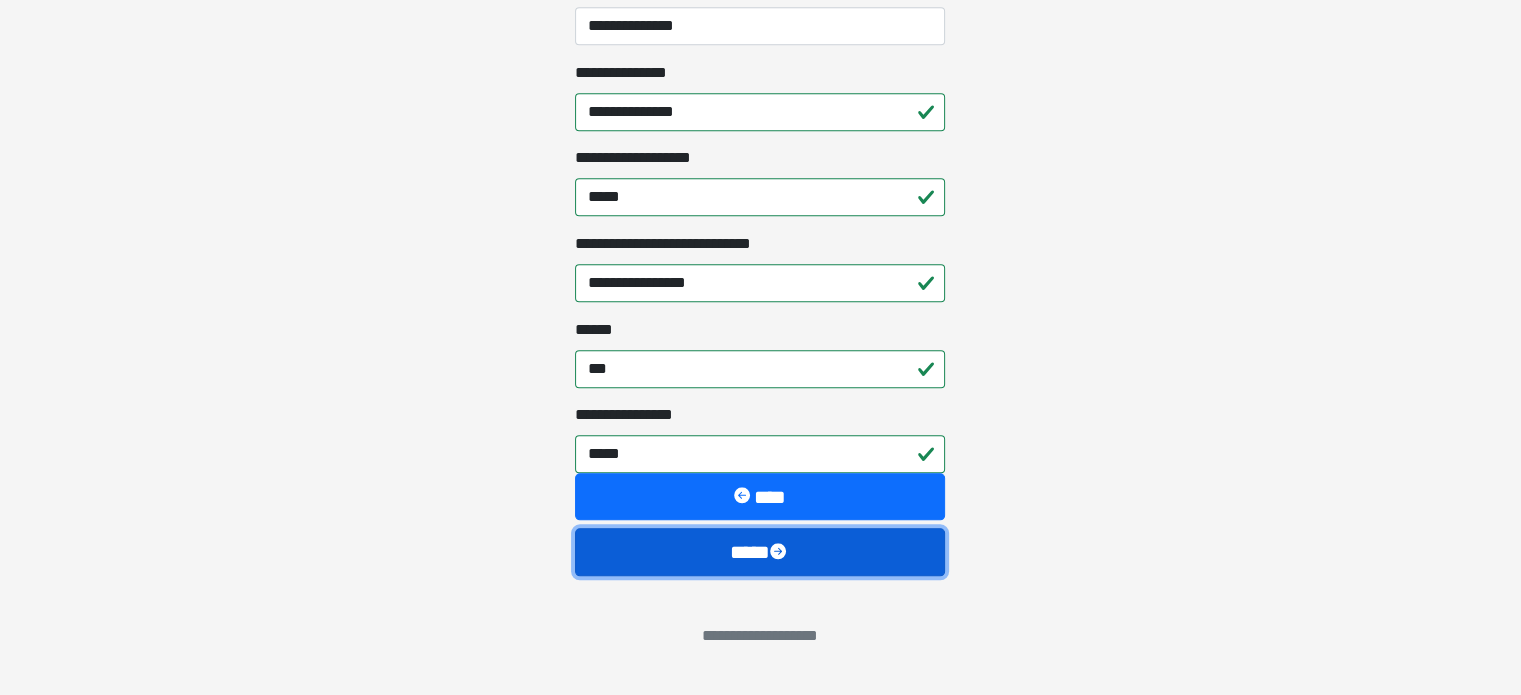 click on "****" at bounding box center (760, 552) 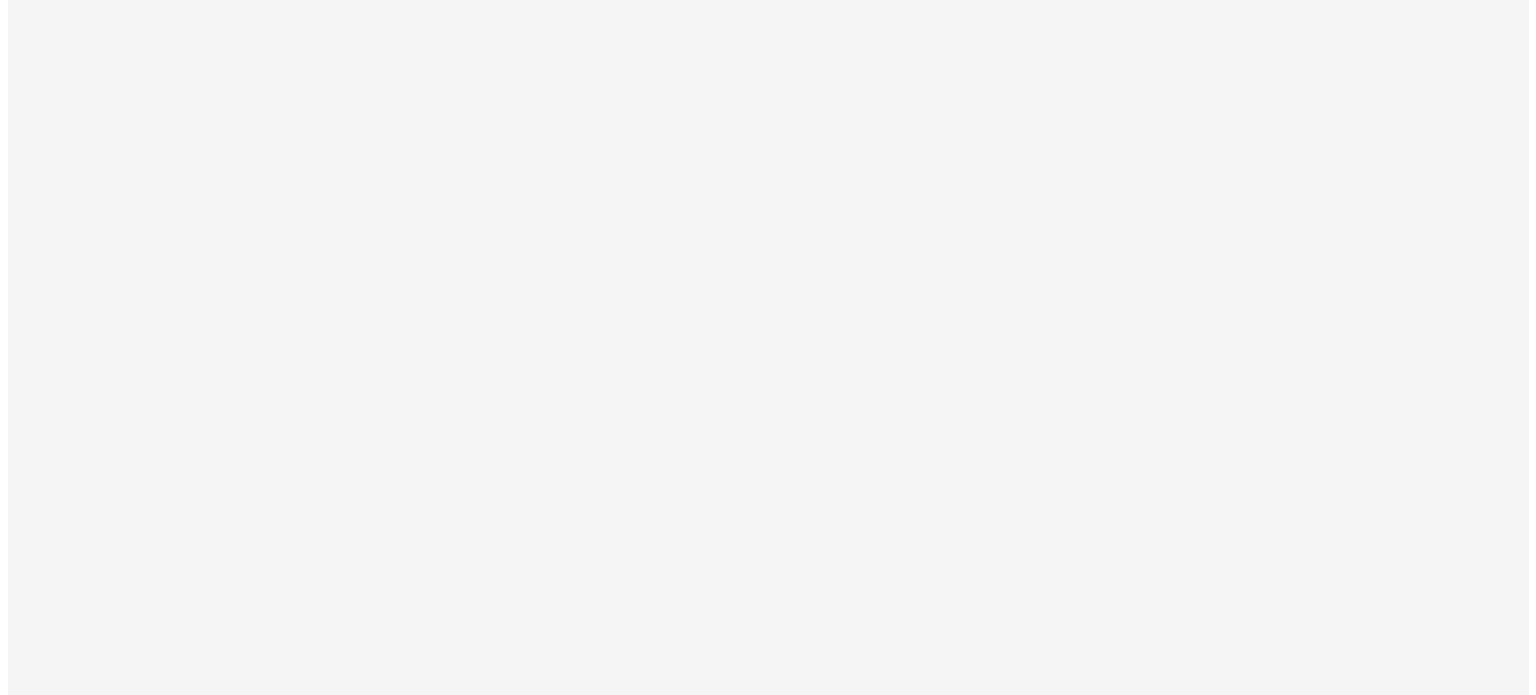 scroll, scrollTop: 0, scrollLeft: 0, axis: both 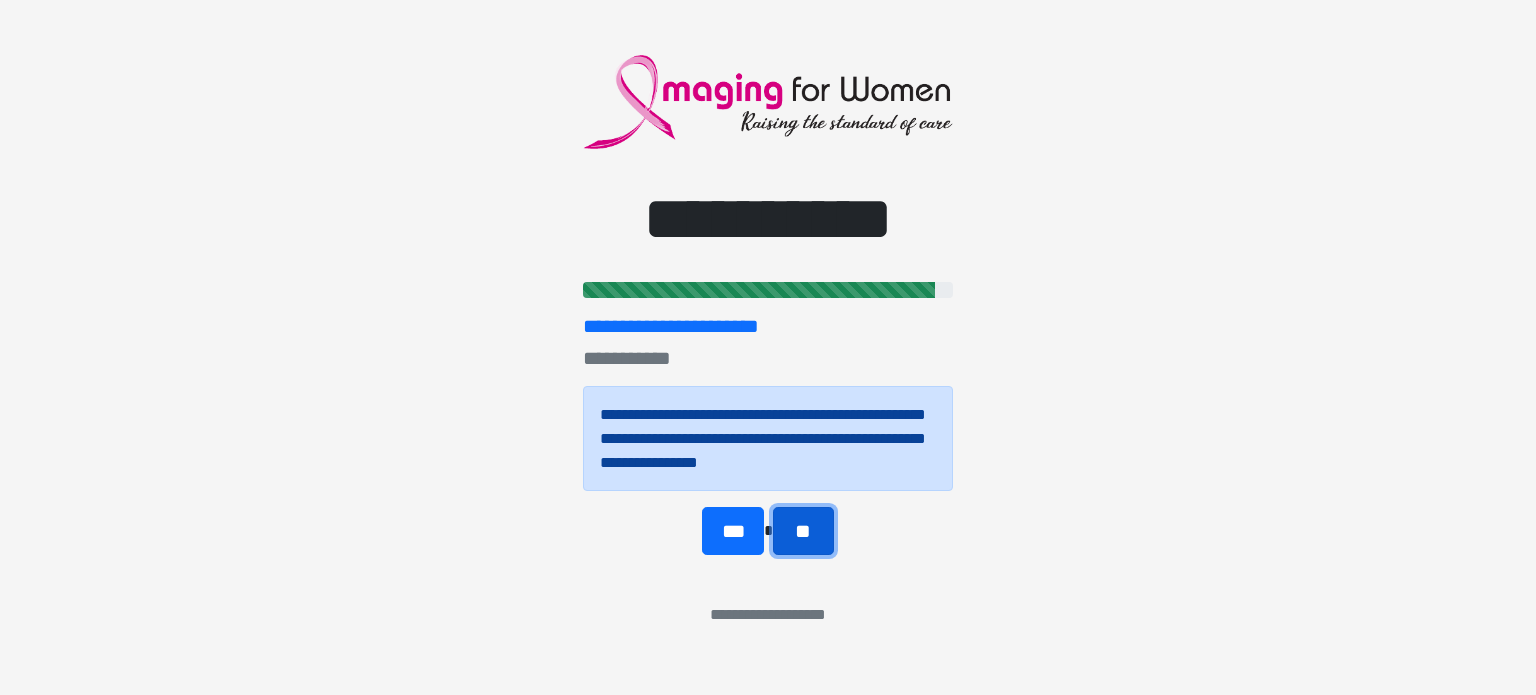 click on "**" at bounding box center [803, 531] 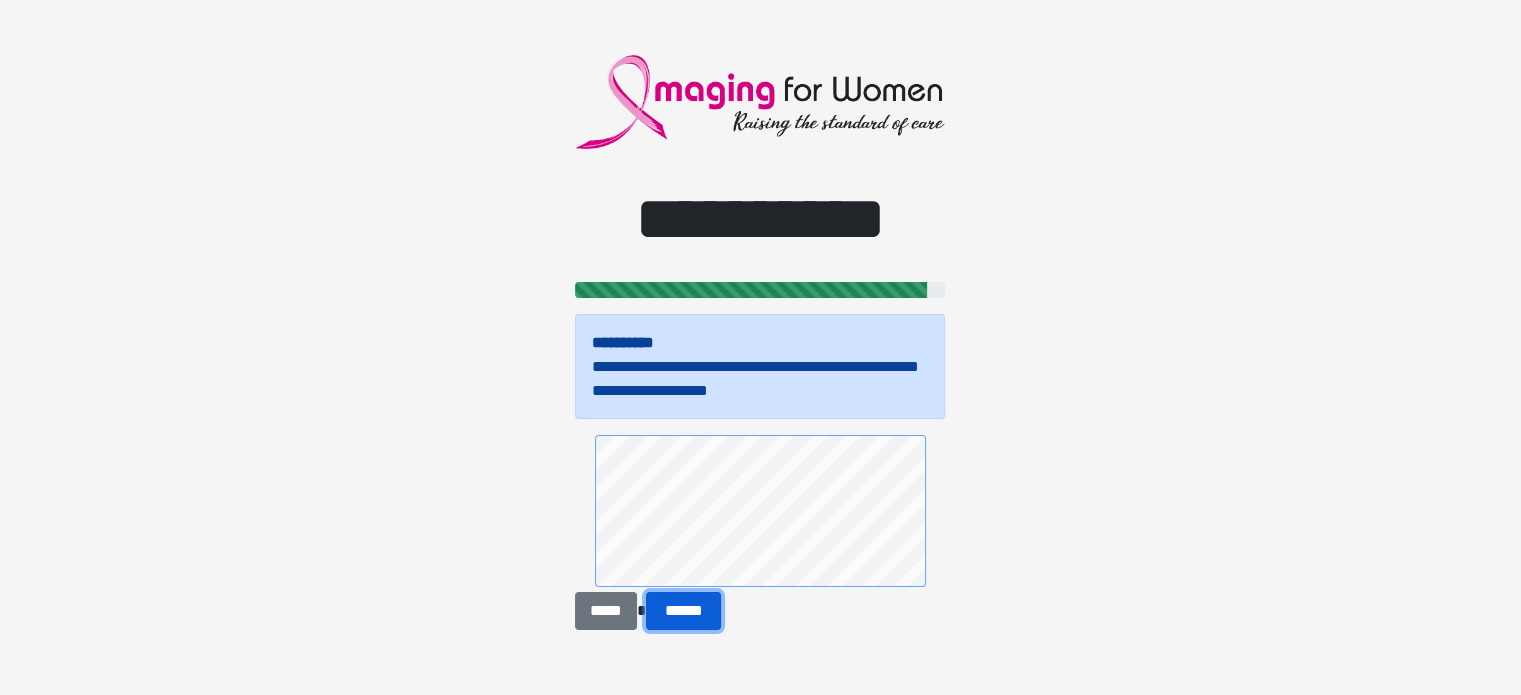 drag, startPoint x: 964, startPoint y: 525, endPoint x: 667, endPoint y: 609, distance: 308.6503 